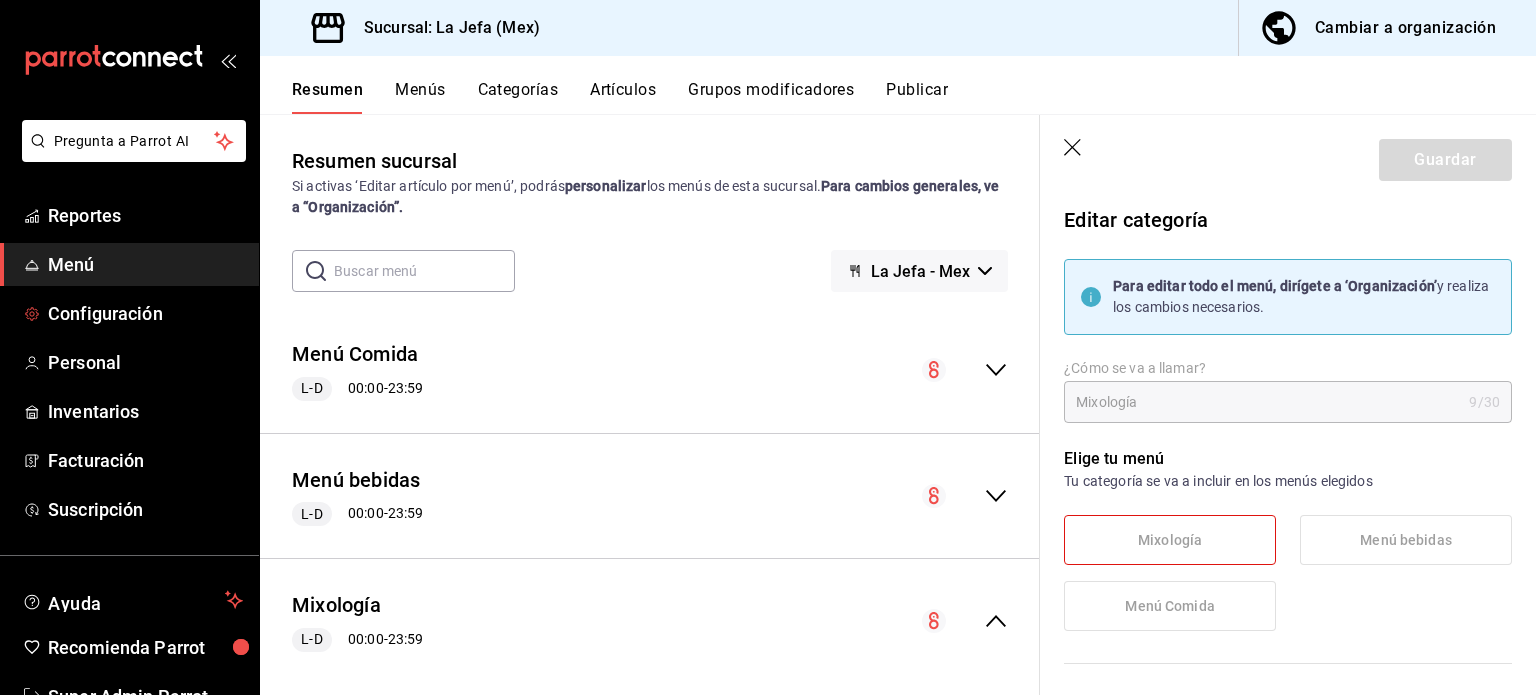 scroll, scrollTop: 0, scrollLeft: 0, axis: both 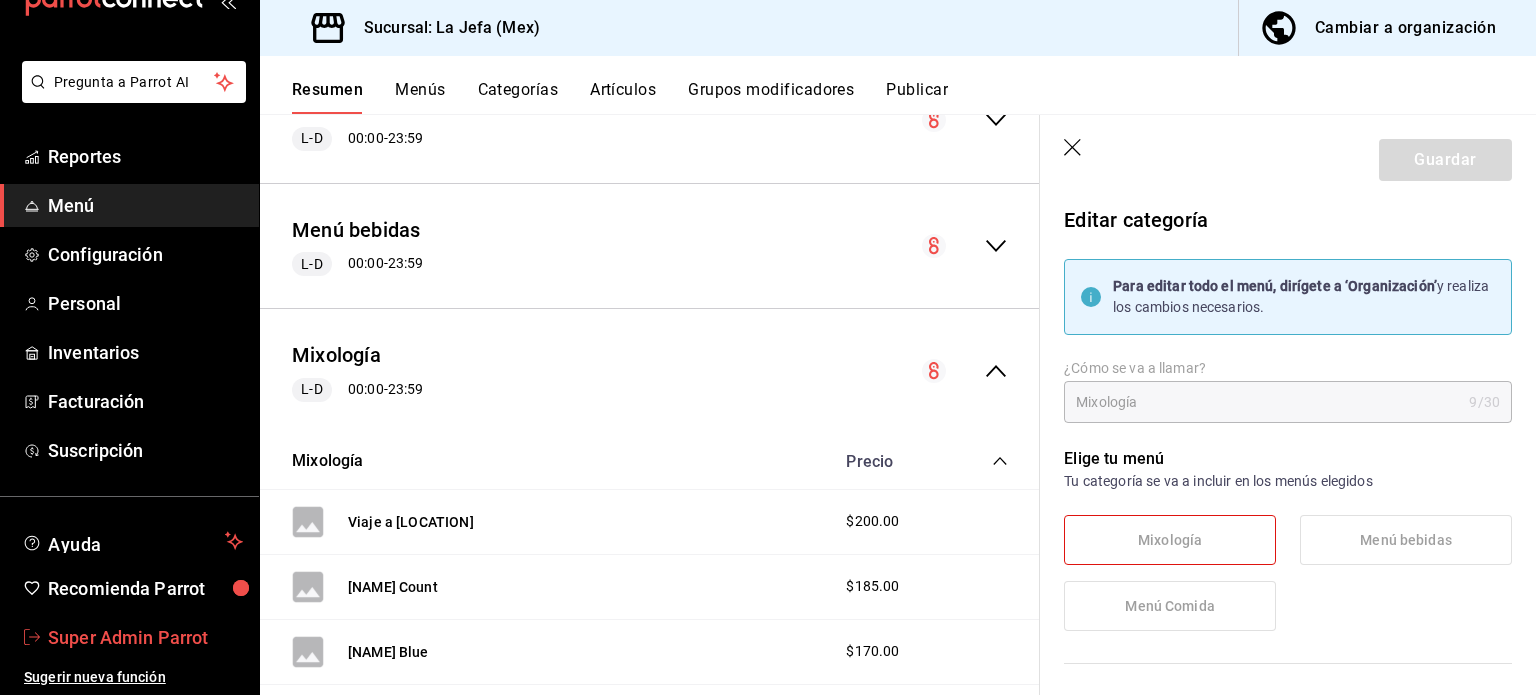 click on "Super Admin Parrot" at bounding box center (145, 637) 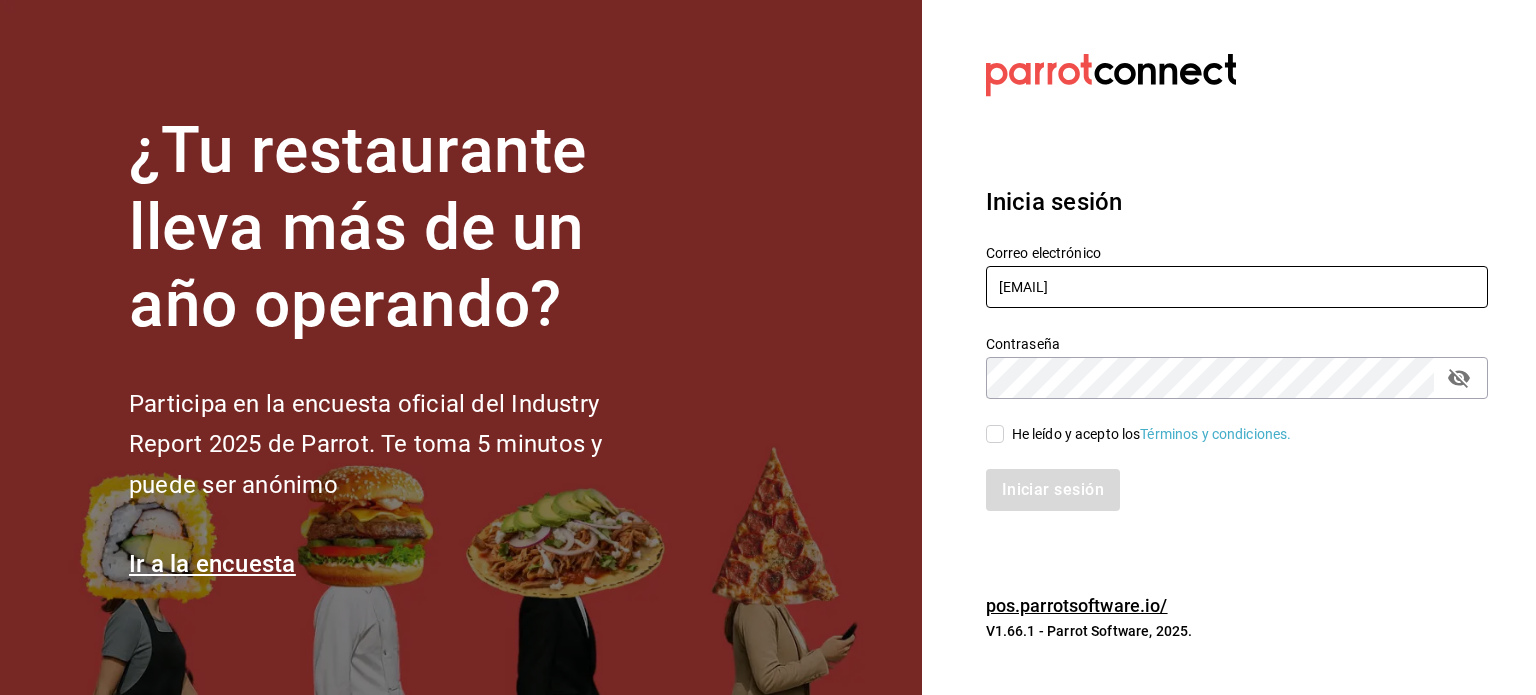click on "correo electrónico [EMAIL] Contraseña Contraseña He leído y acepto los Términos y condiciones. Iniciar sesión" at bounding box center (1237, 287) 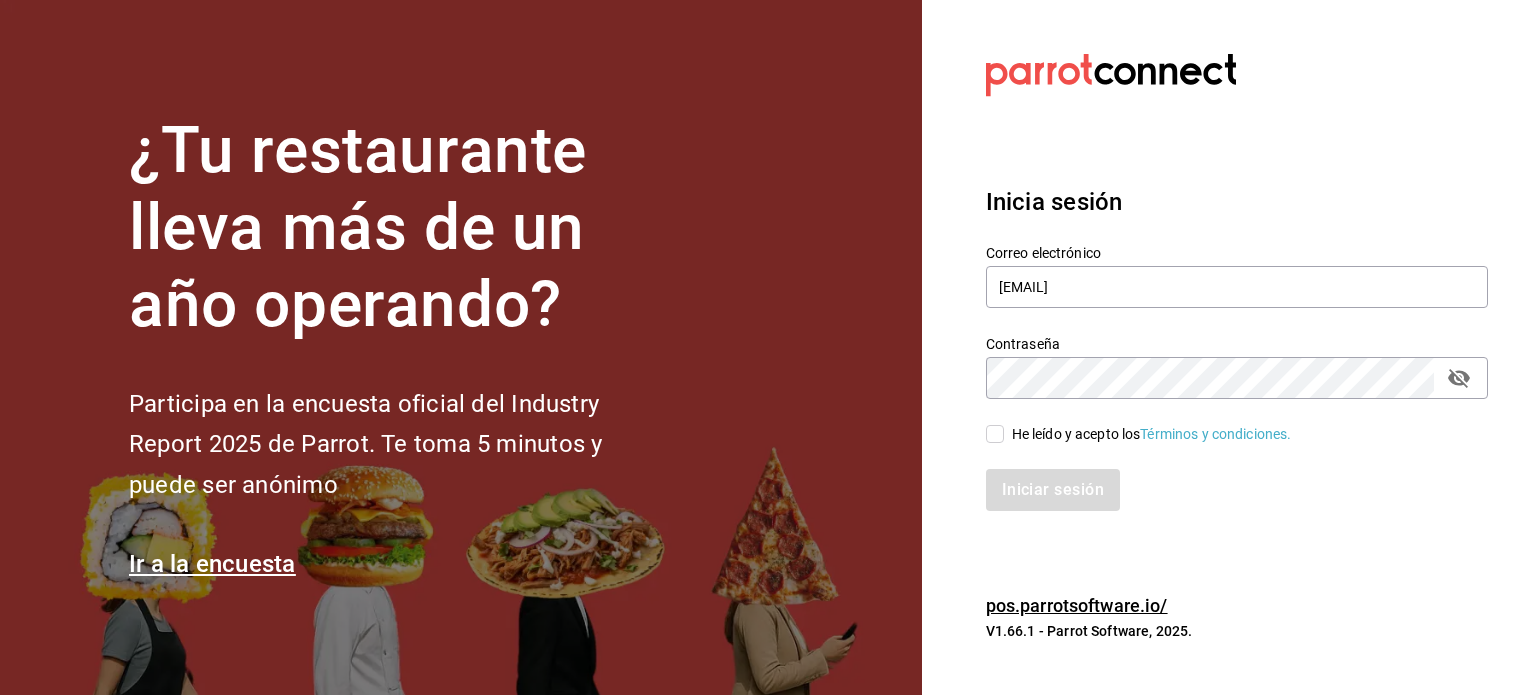click on "Correo electrónico maiz@cantera.com Contraseña Contraseña He leído y acepto los  Términos y condiciones. Iniciar sesión" at bounding box center [1225, 365] 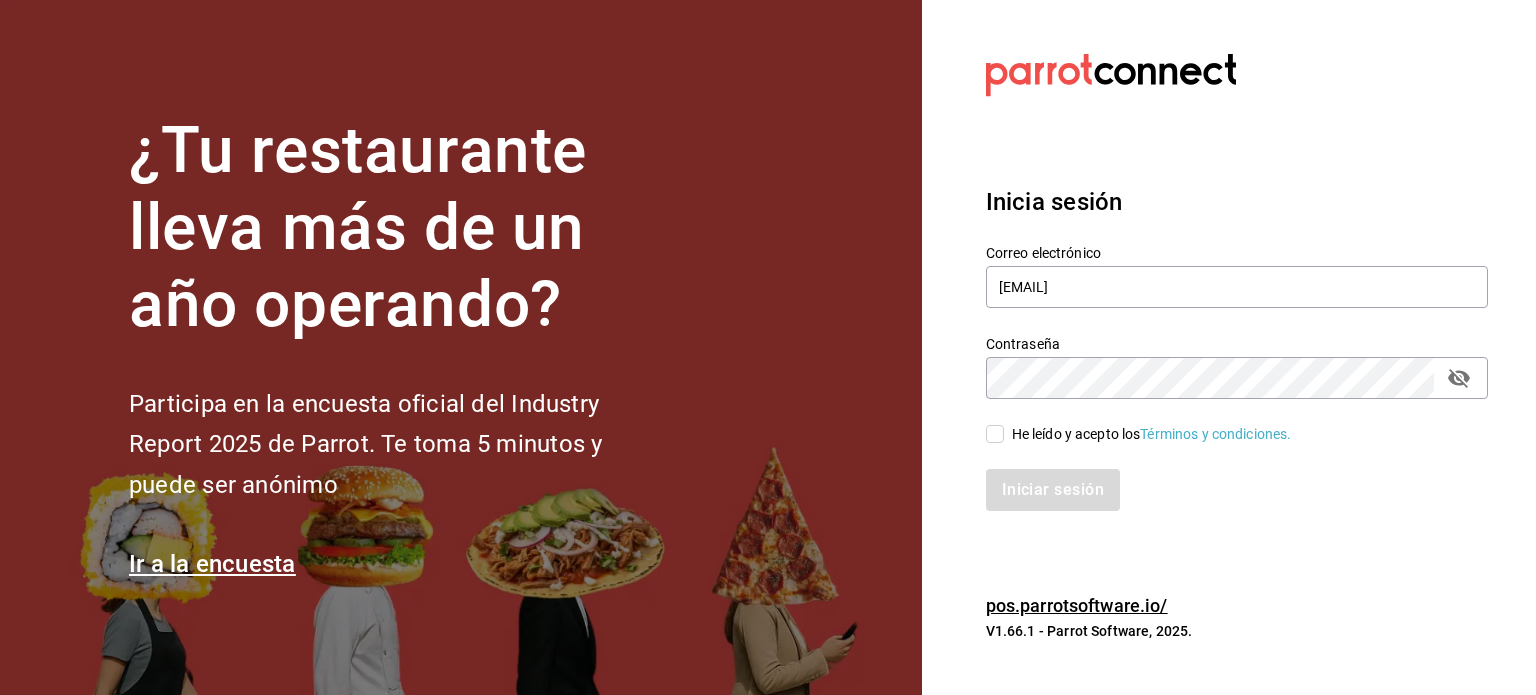 click on "He leído y acepto los  Términos y condiciones." at bounding box center [1152, 434] 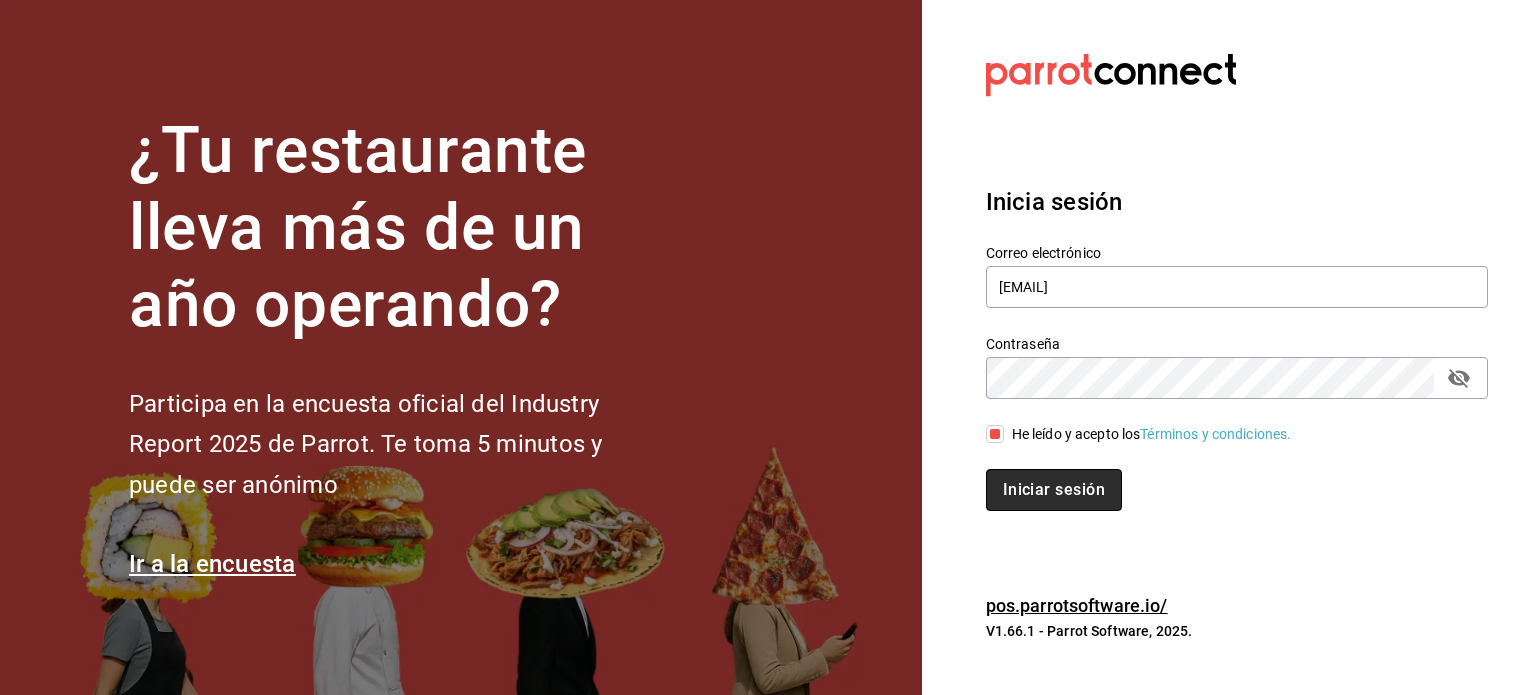 click on "Iniciar sesión" at bounding box center [1054, 490] 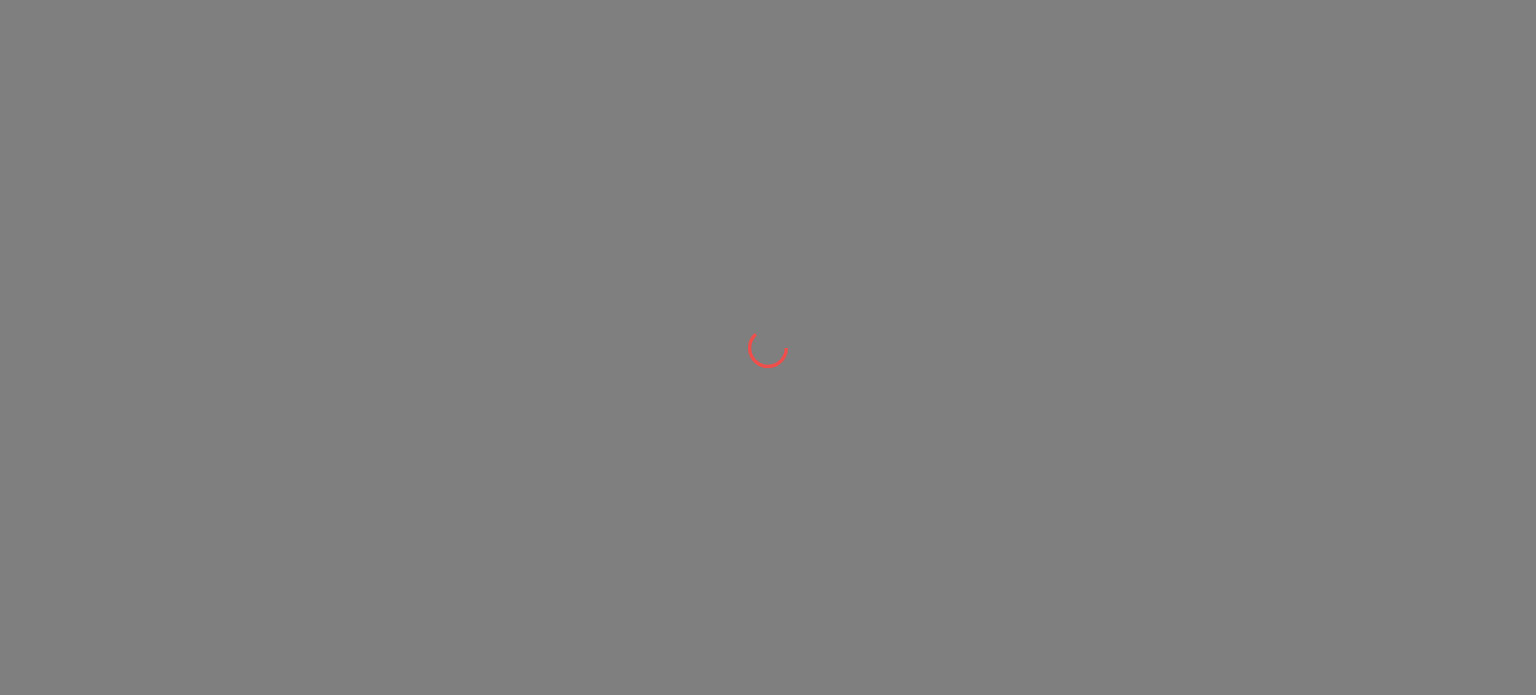 scroll, scrollTop: 0, scrollLeft: 0, axis: both 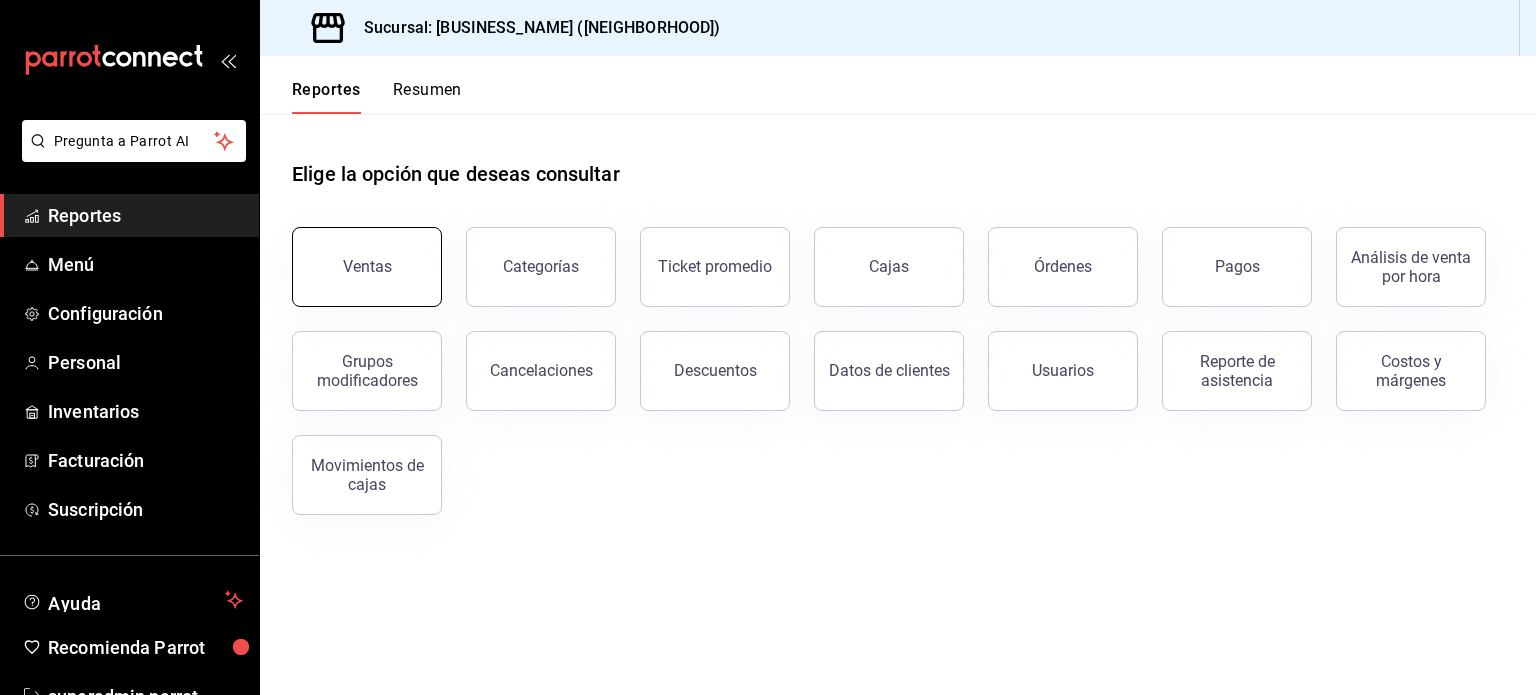 click on "Ventas" at bounding box center (367, 266) 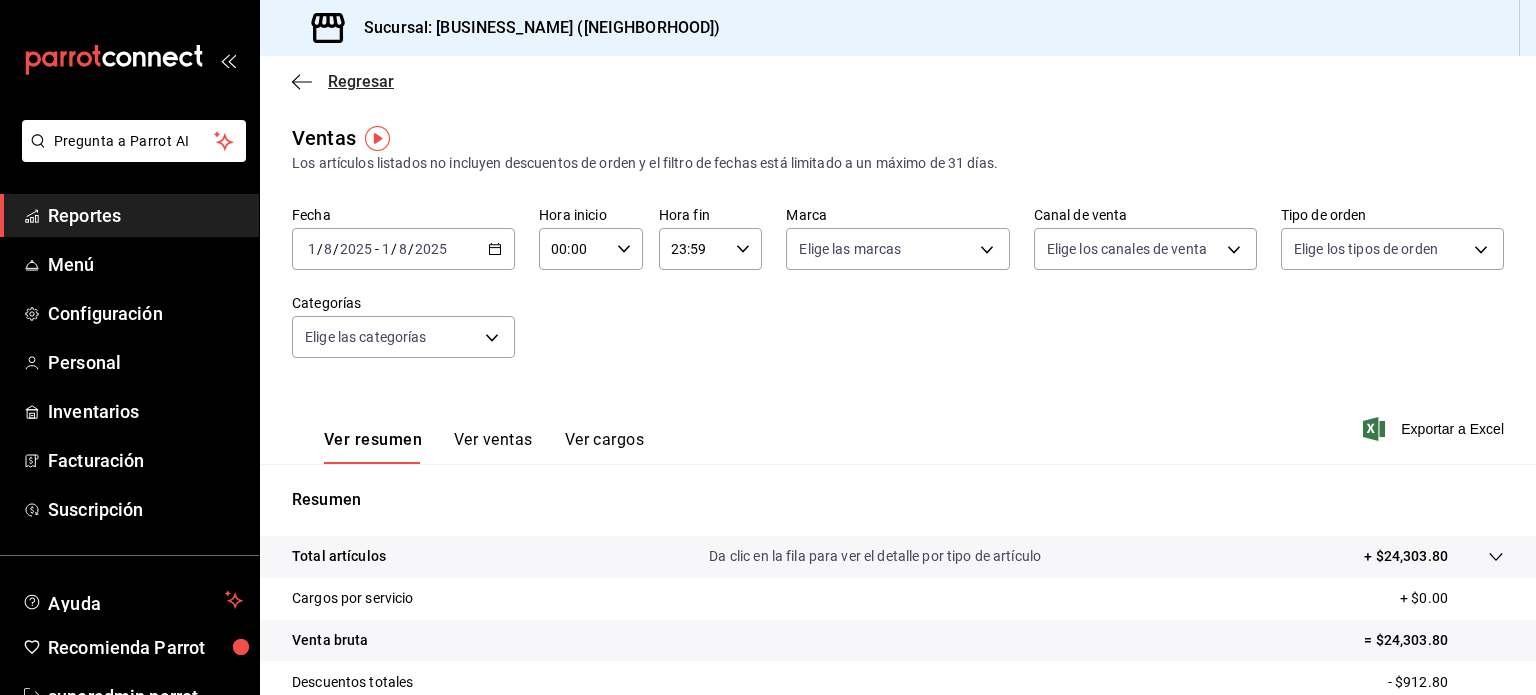 click 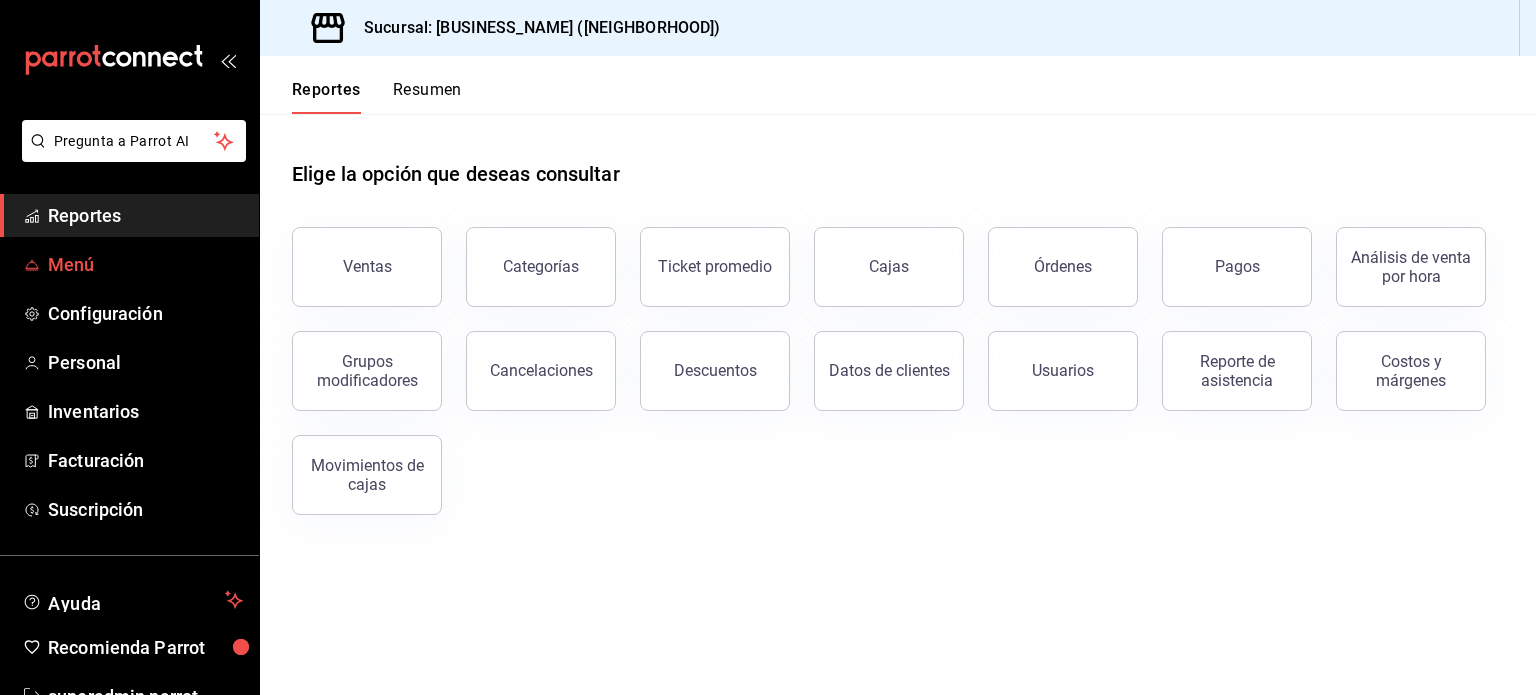 click on "Menú" at bounding box center [145, 264] 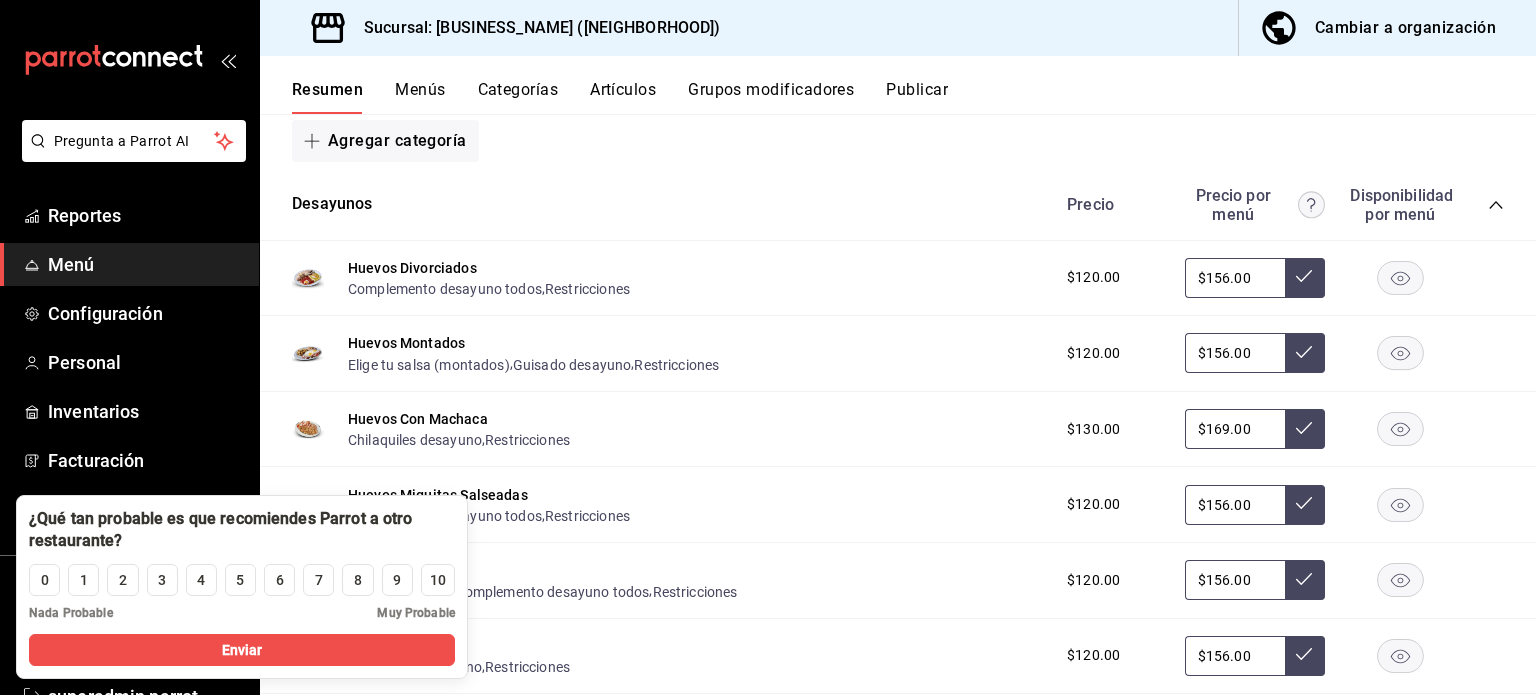 scroll, scrollTop: 386, scrollLeft: 0, axis: vertical 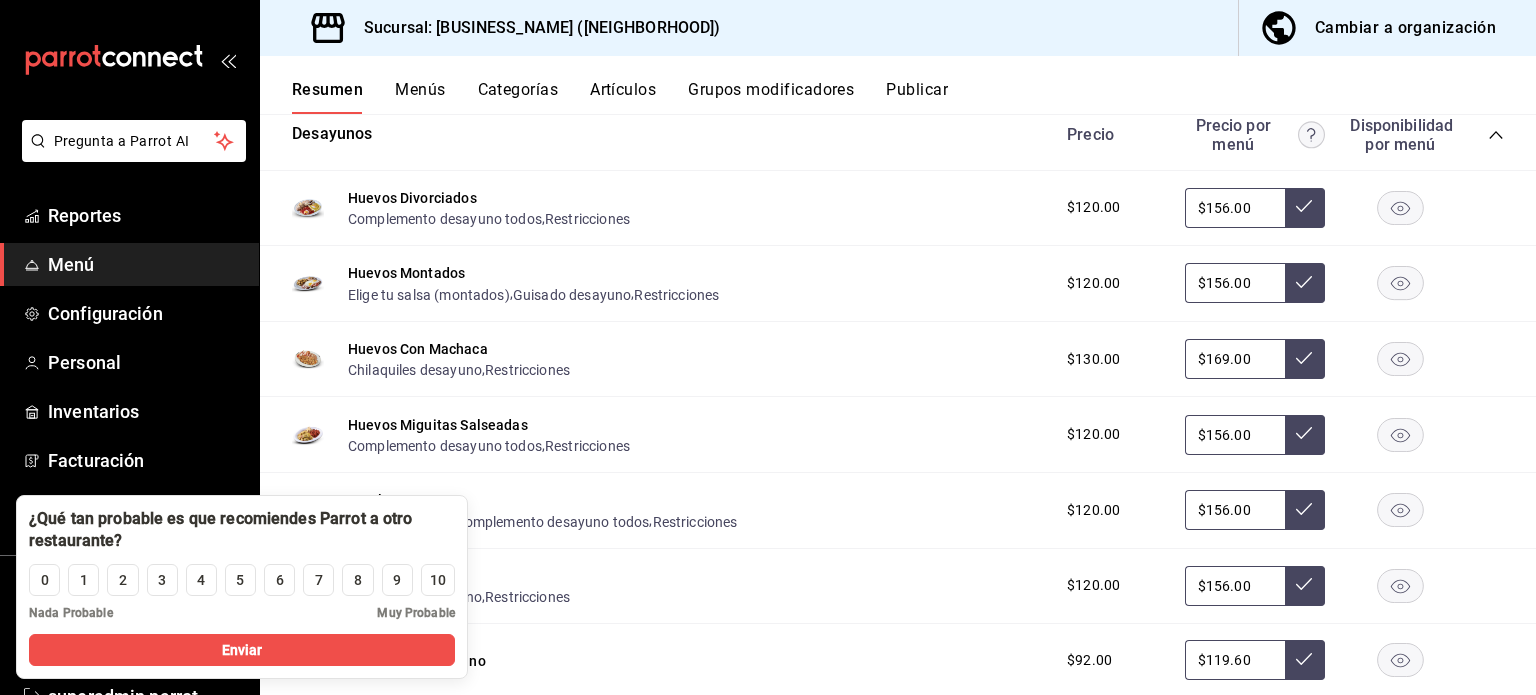 click on "Desayunos Precio Precio por menú   Disponibilidad por menú" at bounding box center (898, 135) 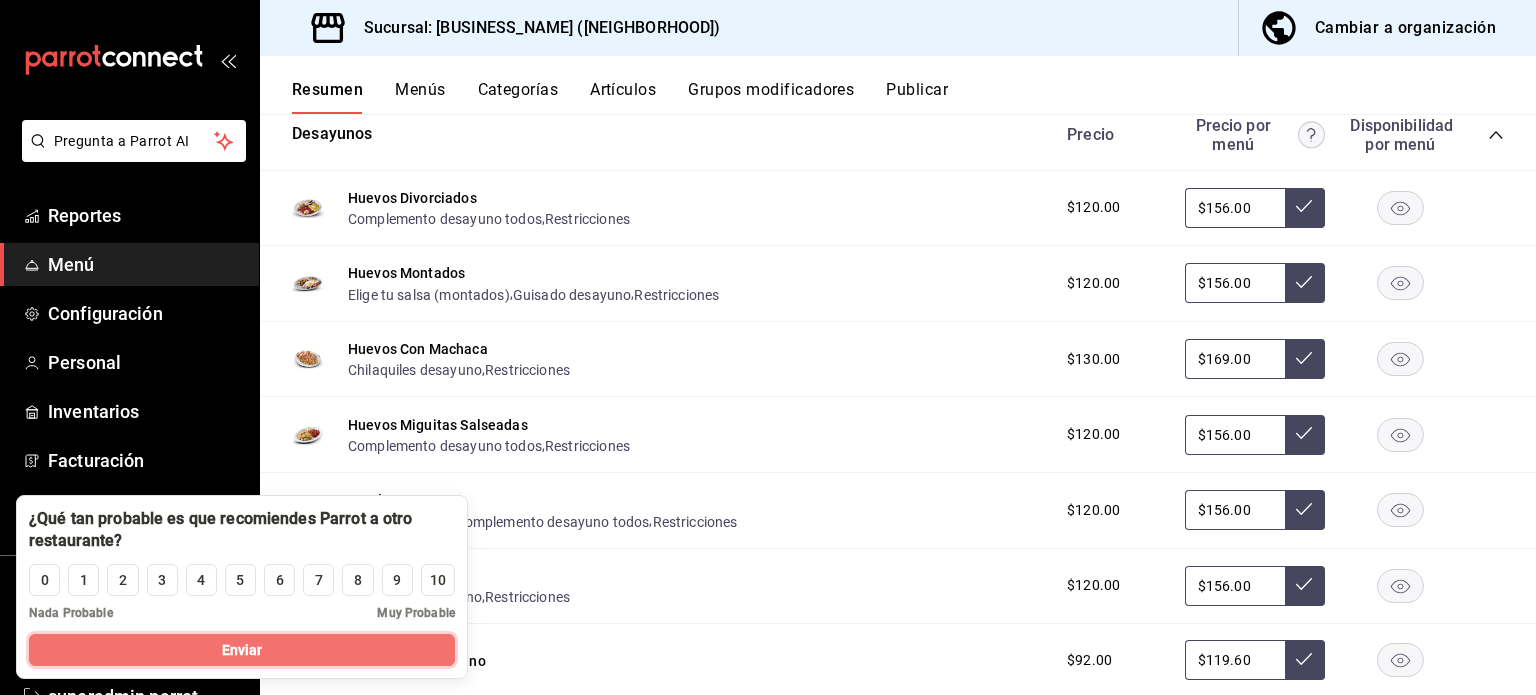 click on "Enviar" at bounding box center (242, 650) 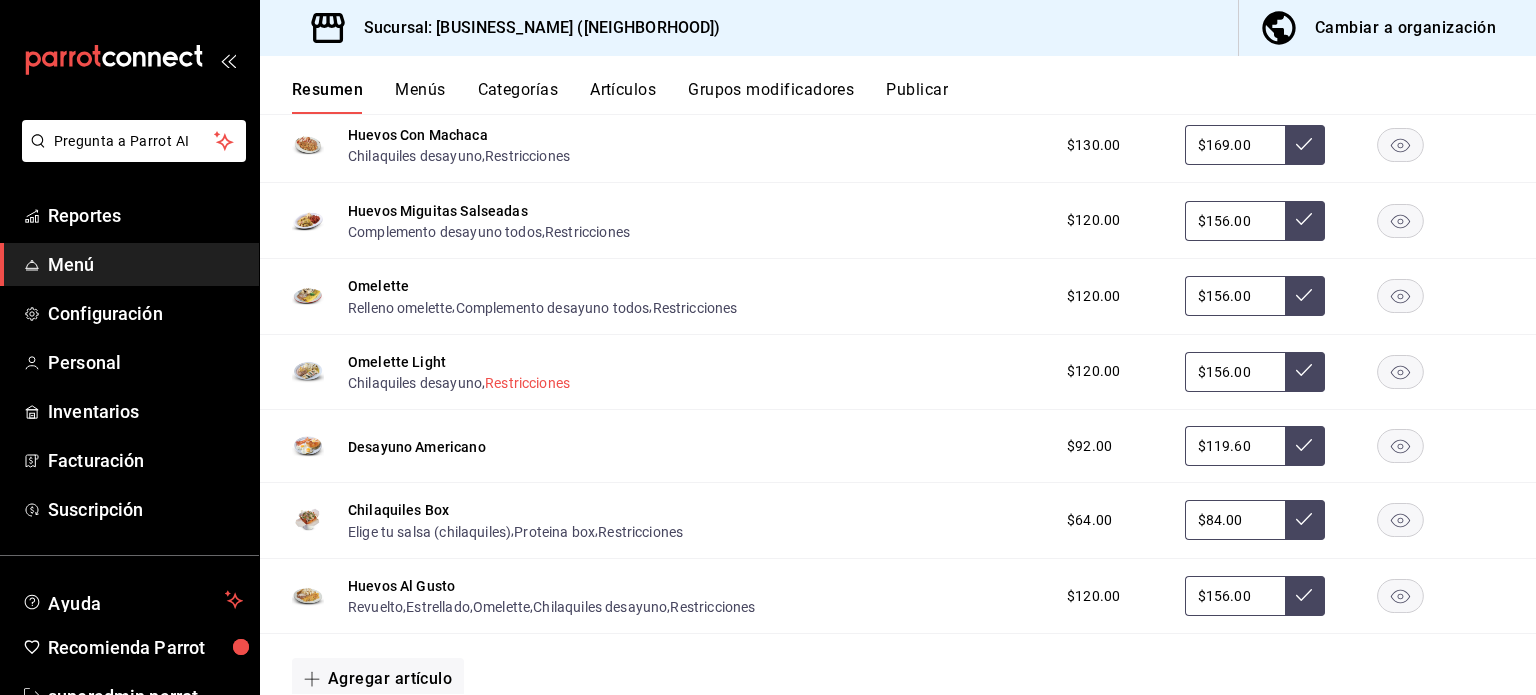 scroll, scrollTop: 735, scrollLeft: 0, axis: vertical 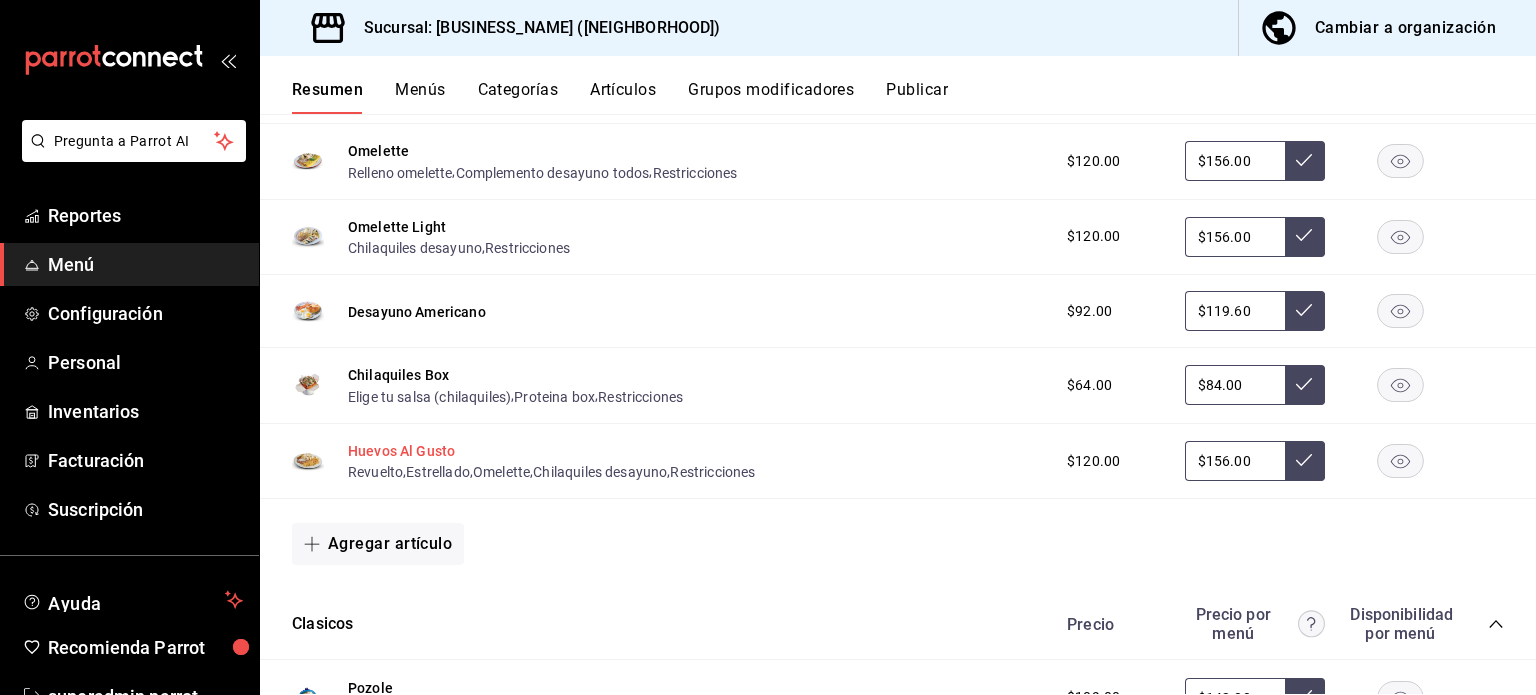 click on "Huevos Al Gusto" at bounding box center (401, 451) 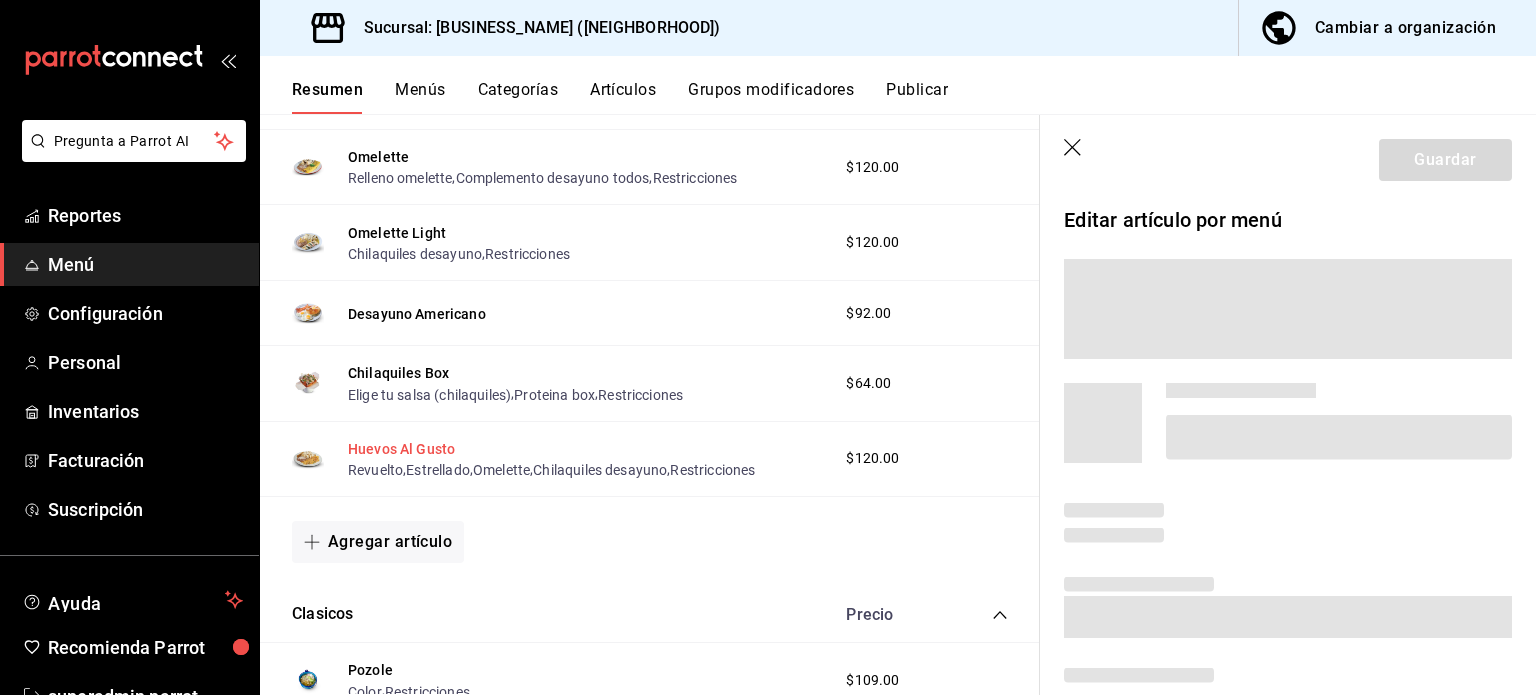 scroll, scrollTop: 719, scrollLeft: 0, axis: vertical 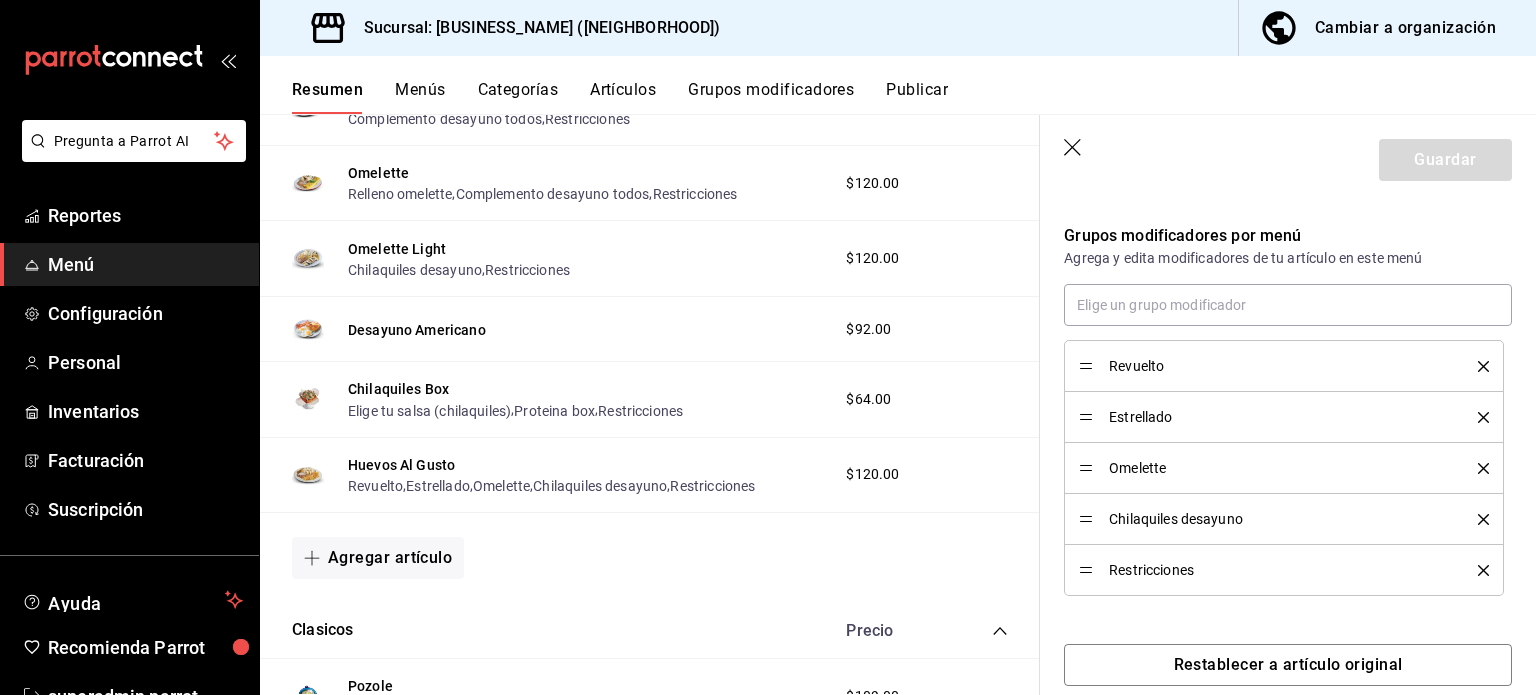 click on "Grupos modificadores" at bounding box center [771, 97] 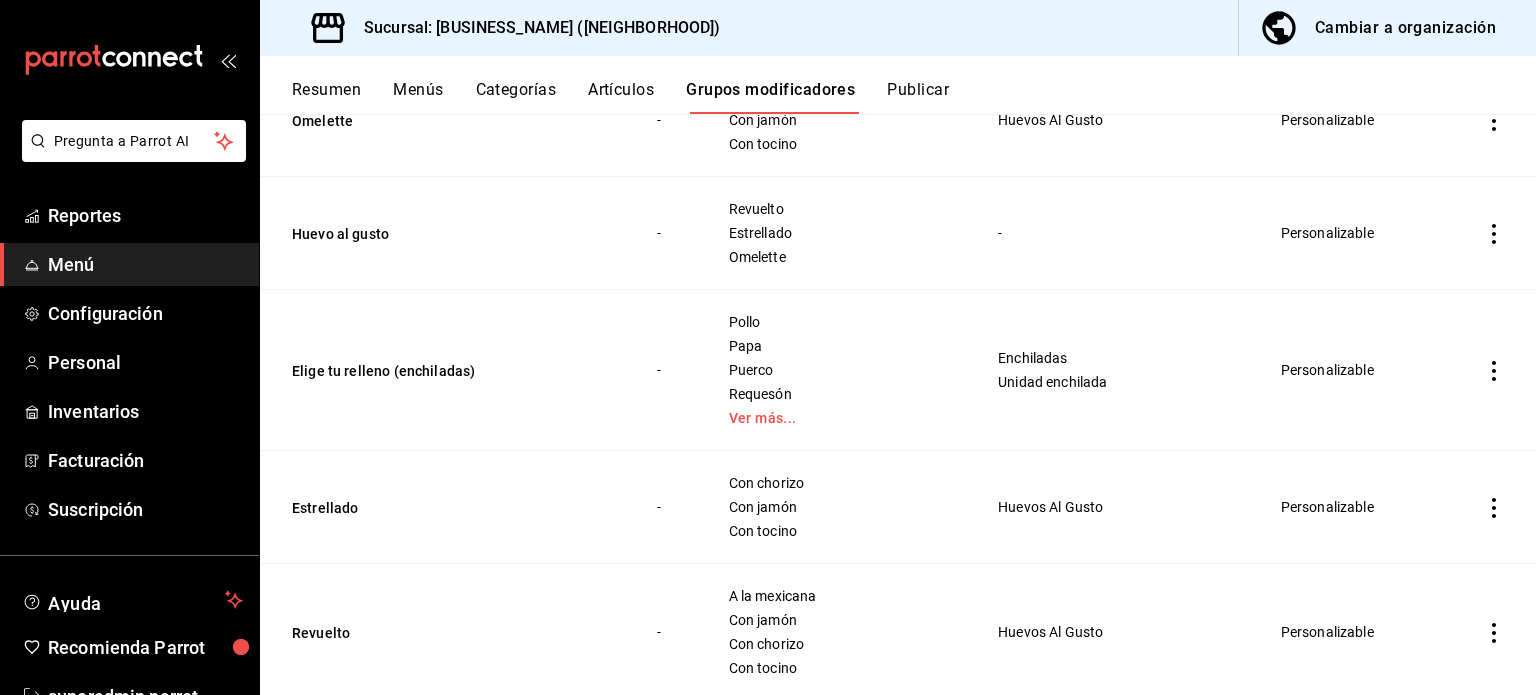 scroll, scrollTop: 3294, scrollLeft: 0, axis: vertical 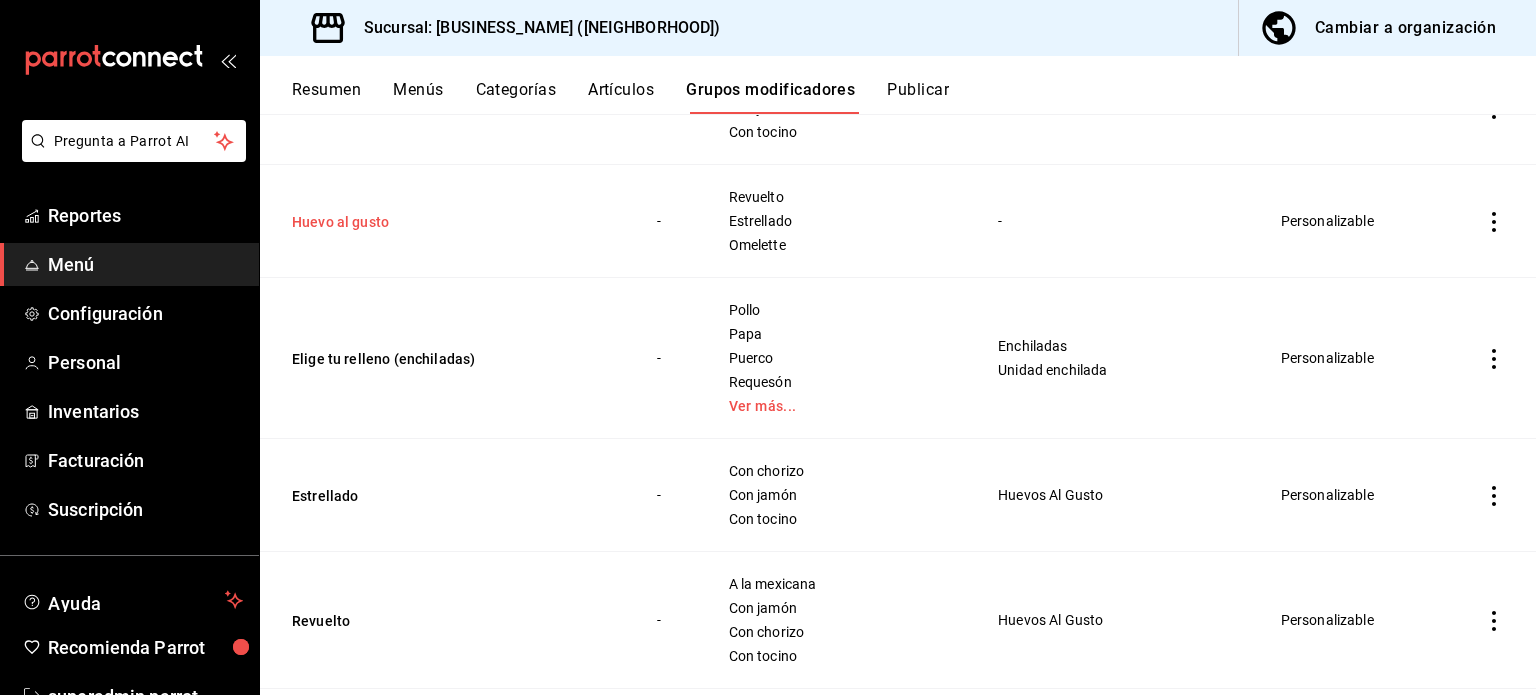 click on "Huevo al gusto" at bounding box center (412, 222) 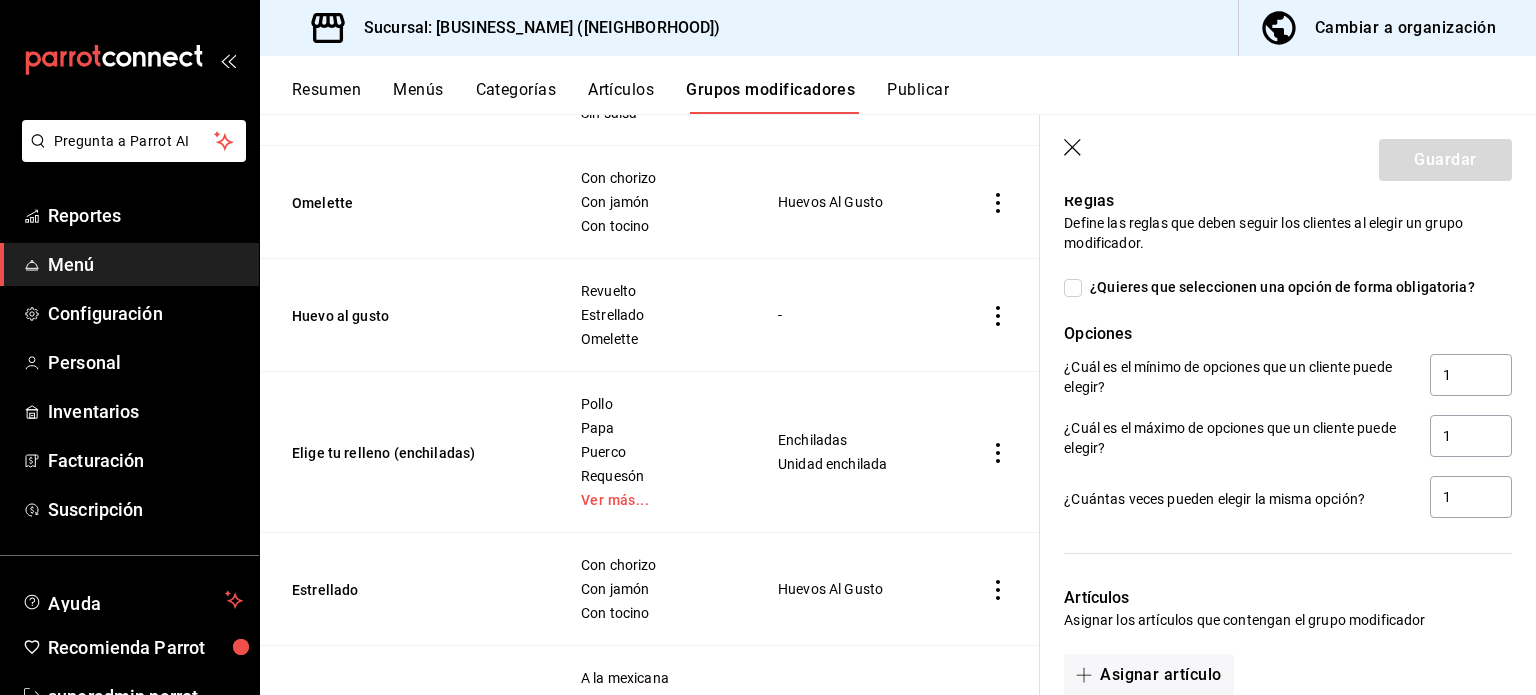 scroll, scrollTop: 1060, scrollLeft: 0, axis: vertical 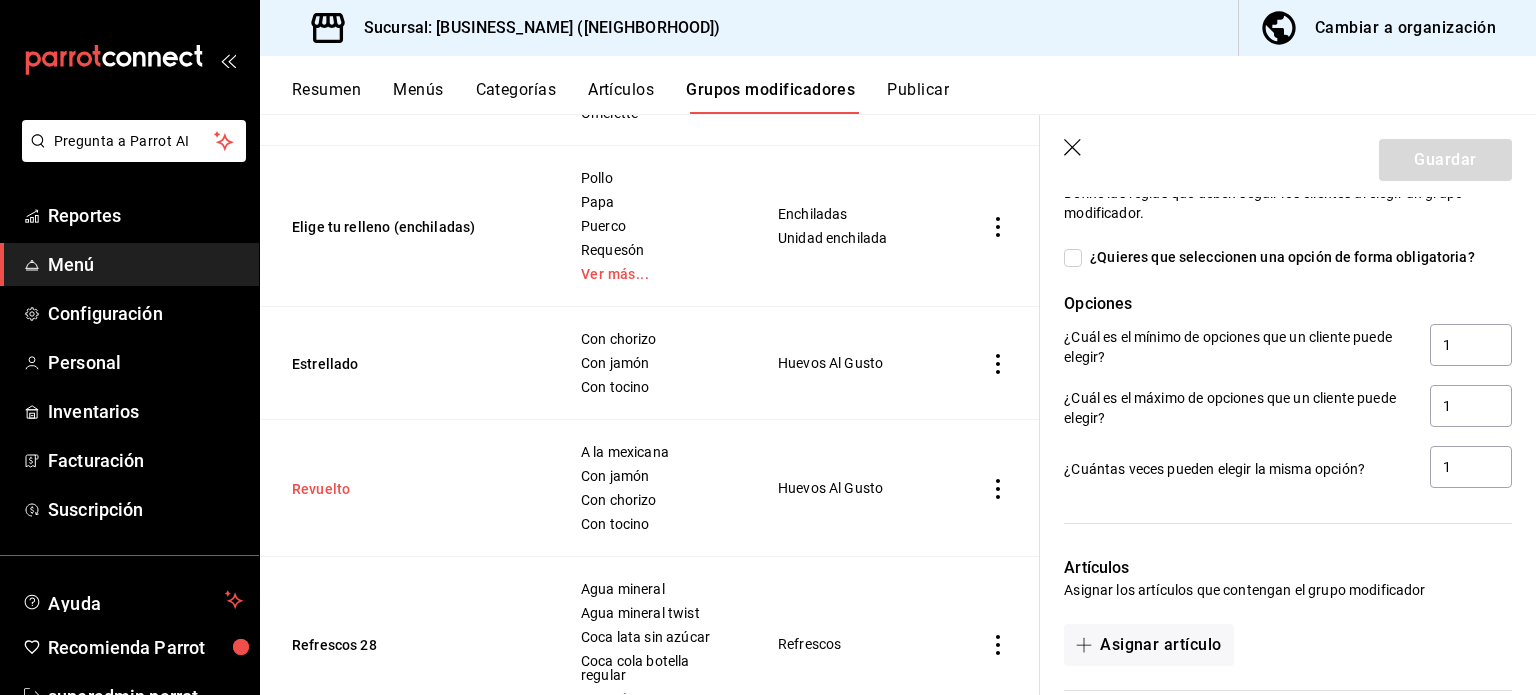 click on "Revuelto" at bounding box center [412, 489] 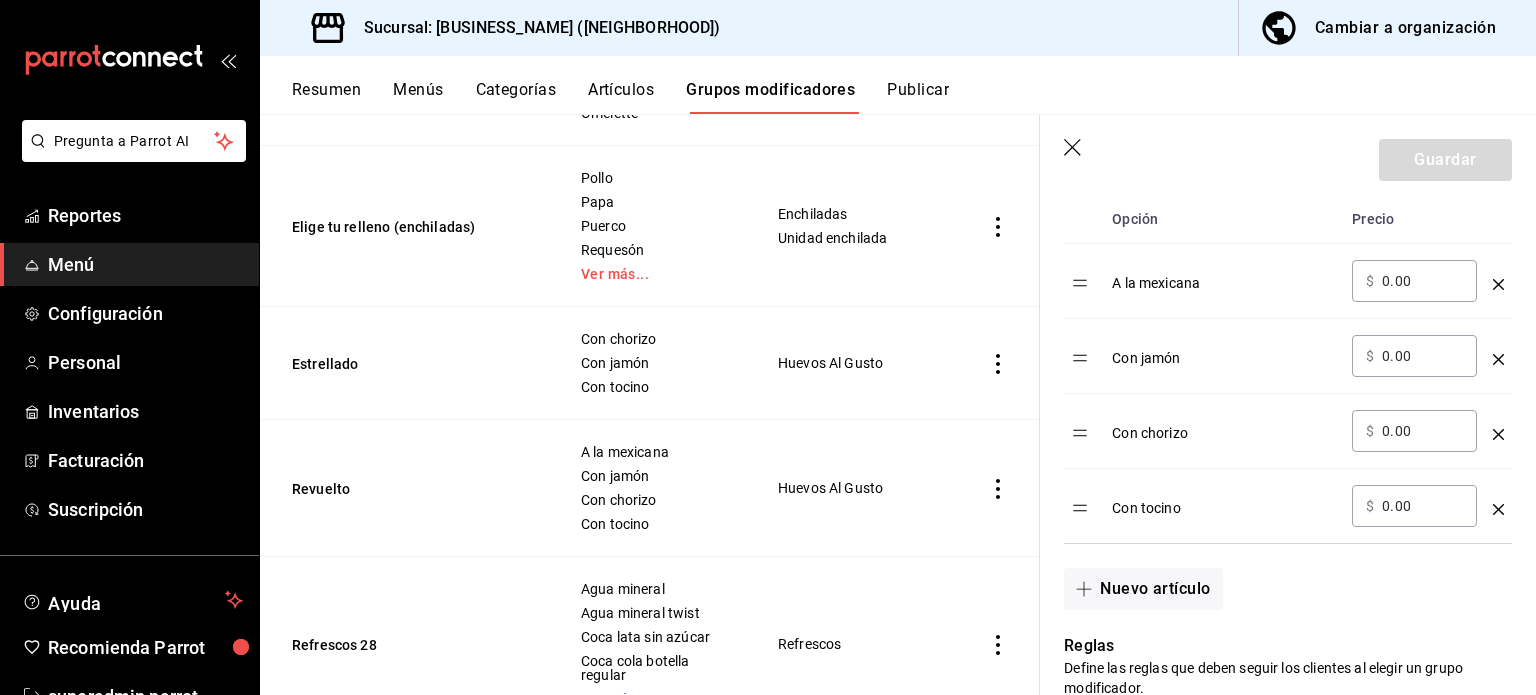scroll, scrollTop: 648, scrollLeft: 0, axis: vertical 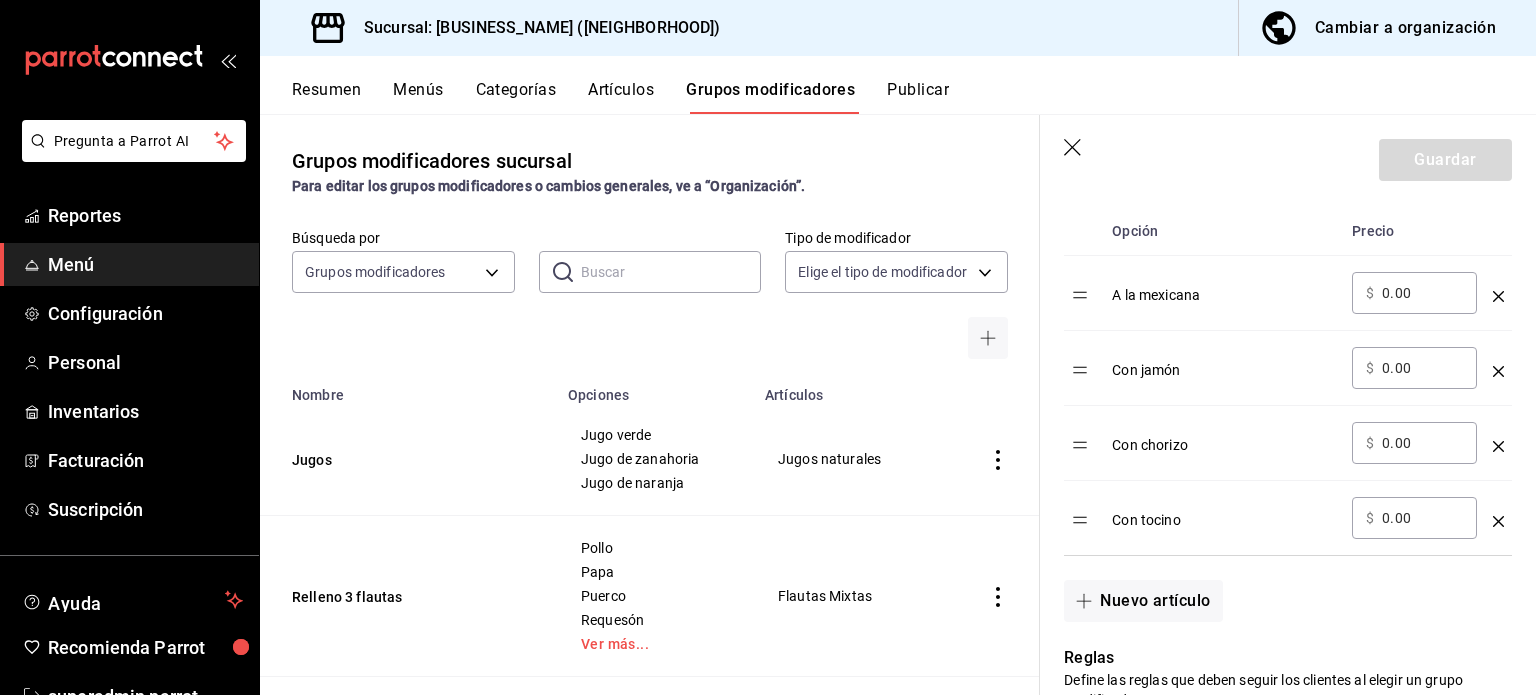 click on "Resumen" at bounding box center (326, 97) 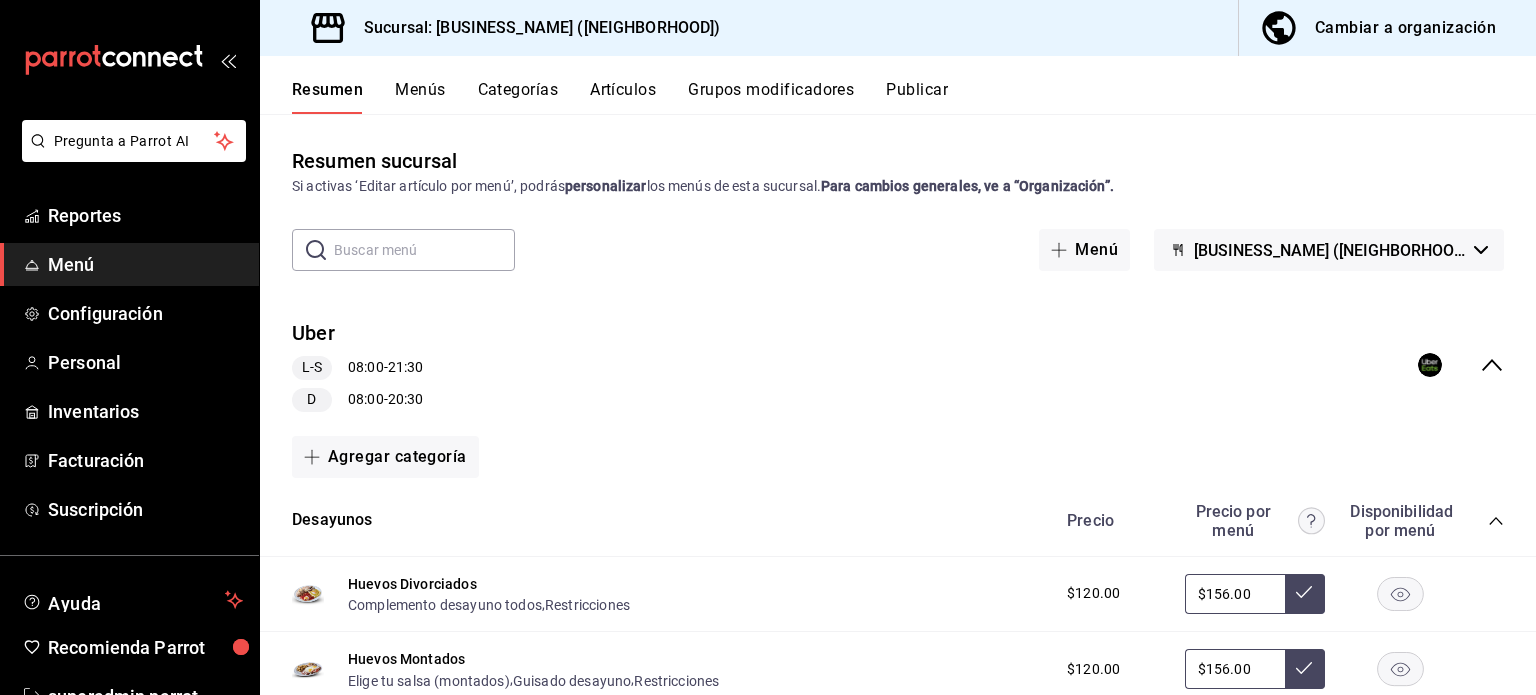 click 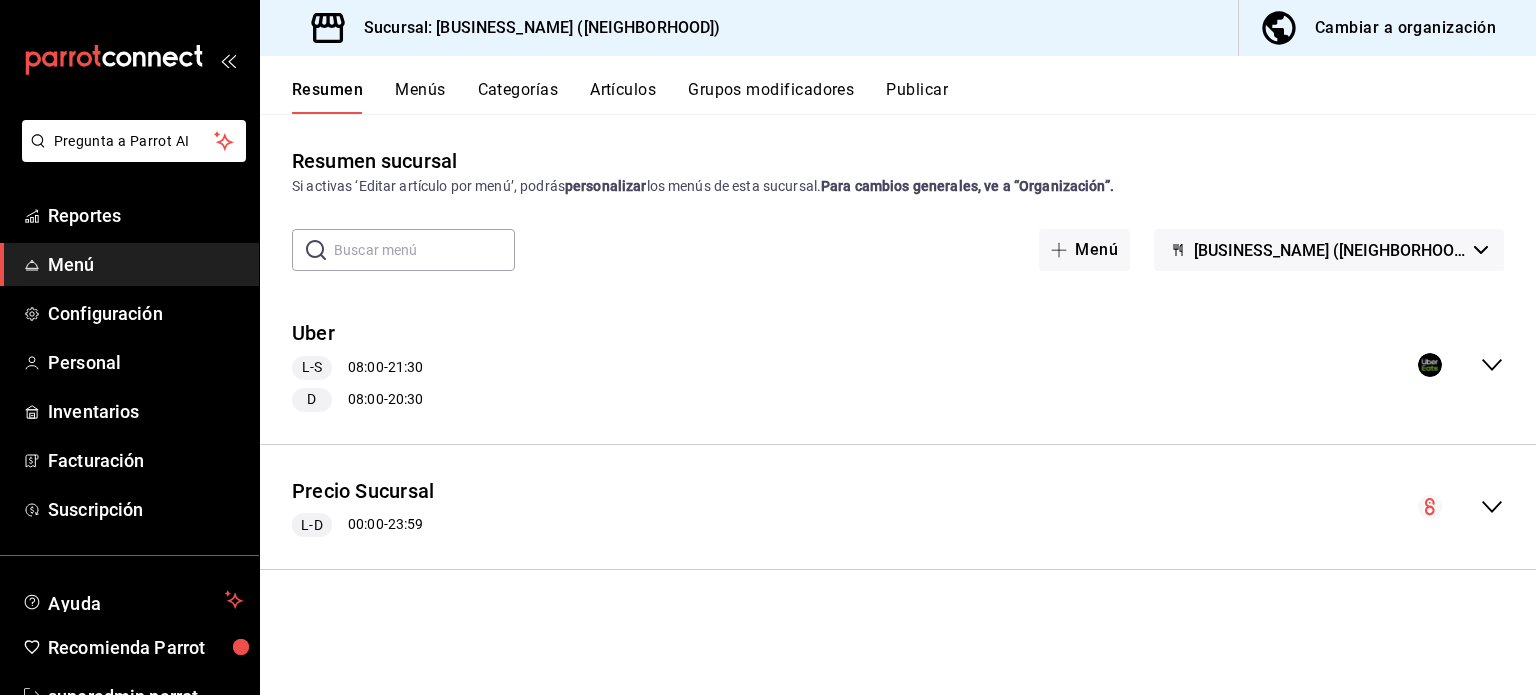 click at bounding box center [1461, 507] 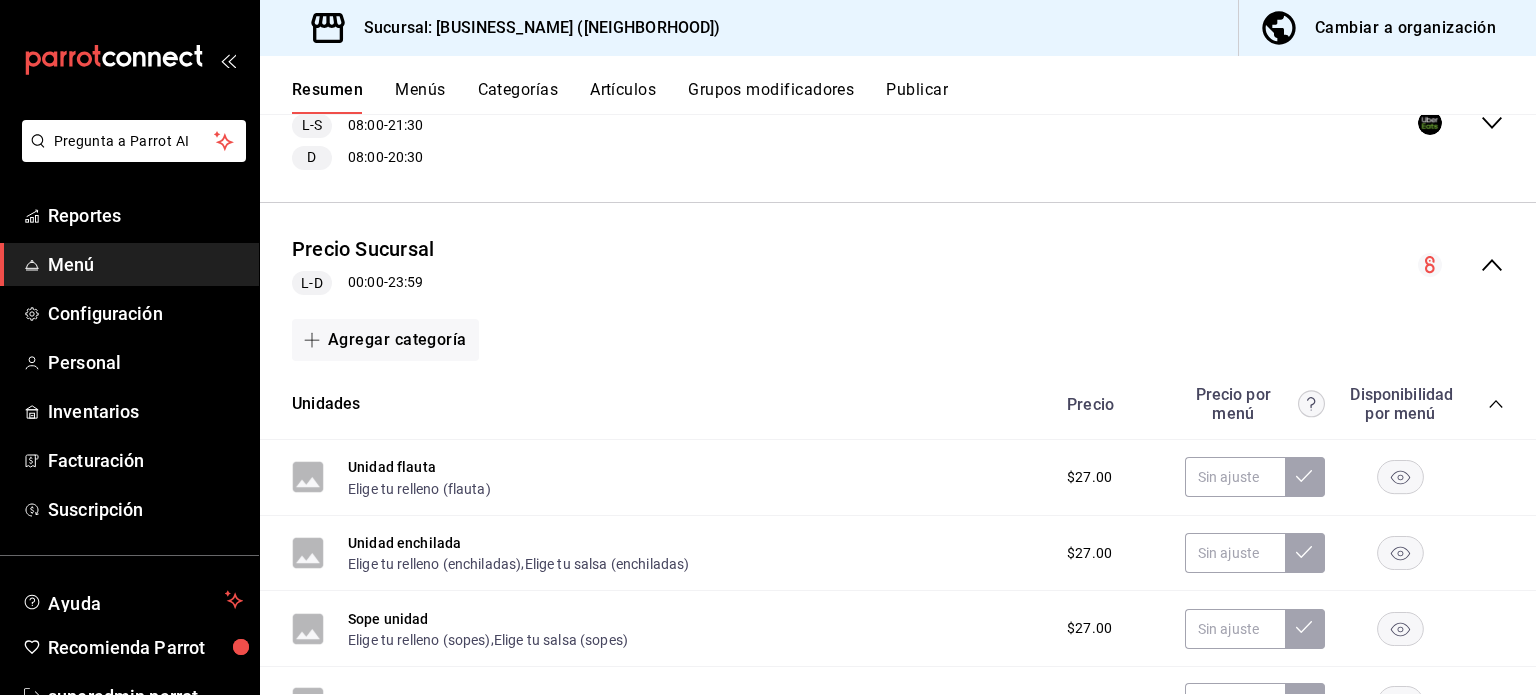 scroll, scrollTop: 240, scrollLeft: 0, axis: vertical 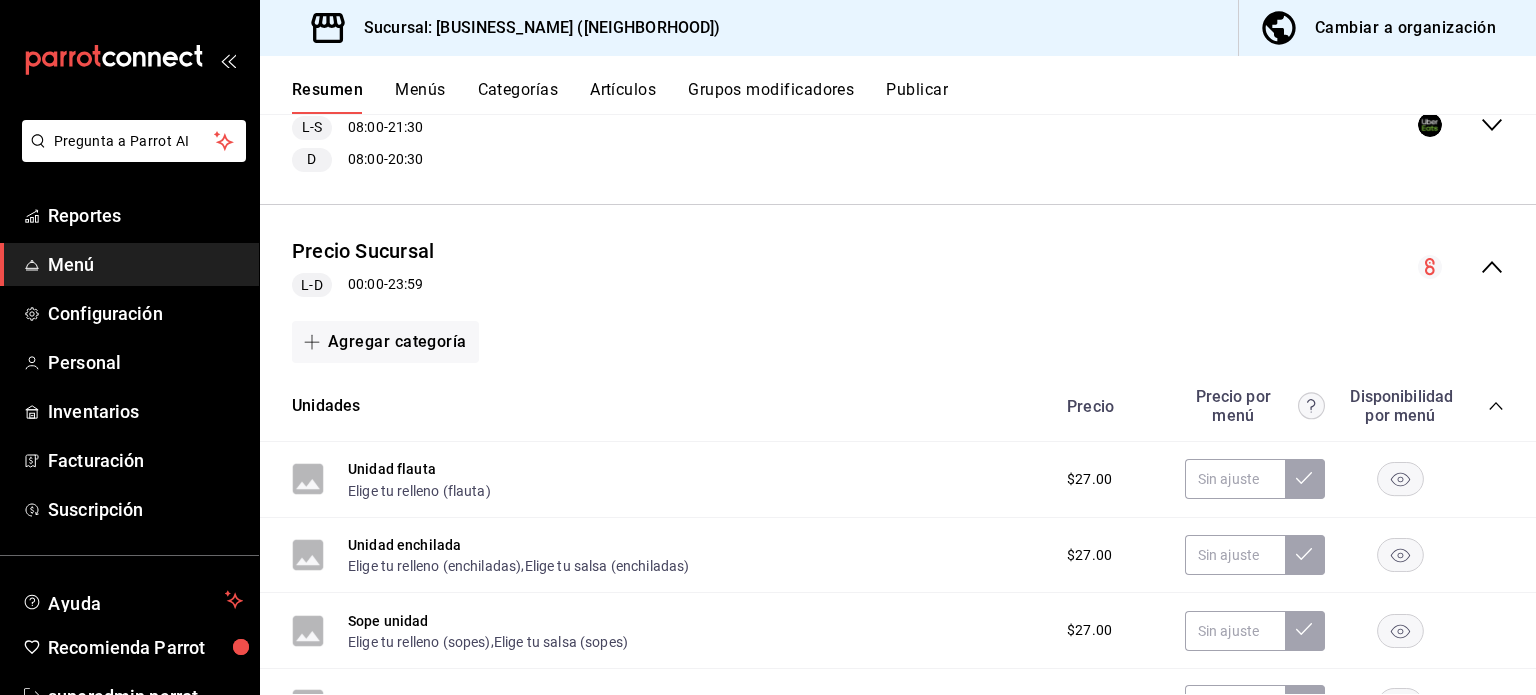 click 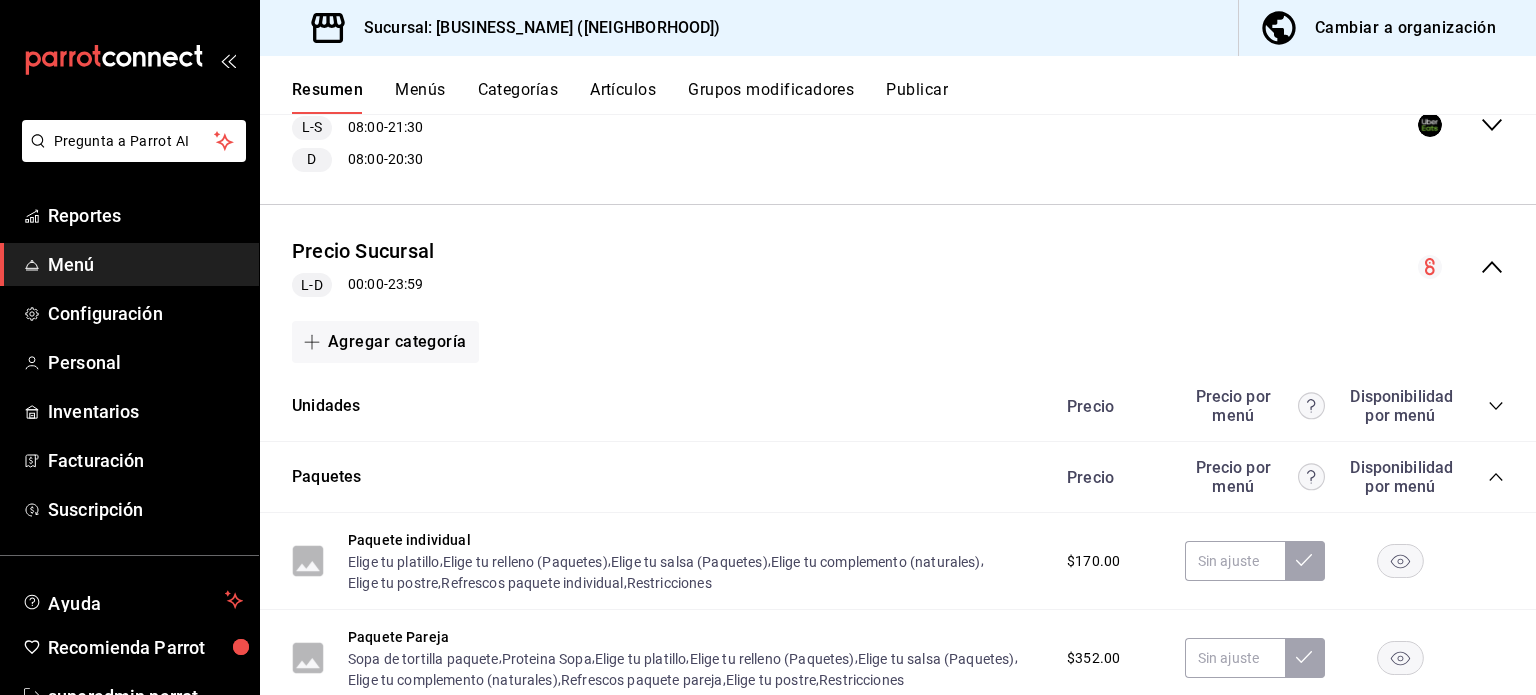 click 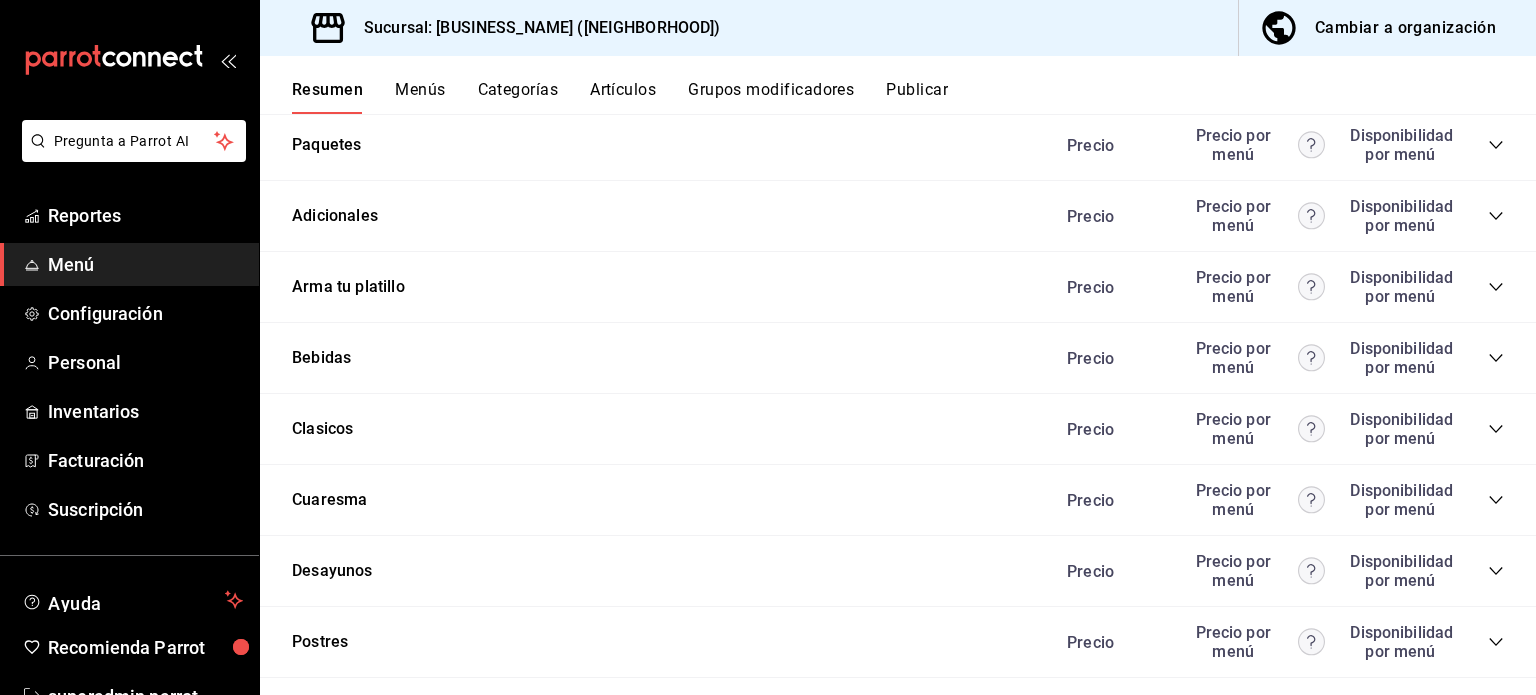 scroll, scrollTop: 614, scrollLeft: 0, axis: vertical 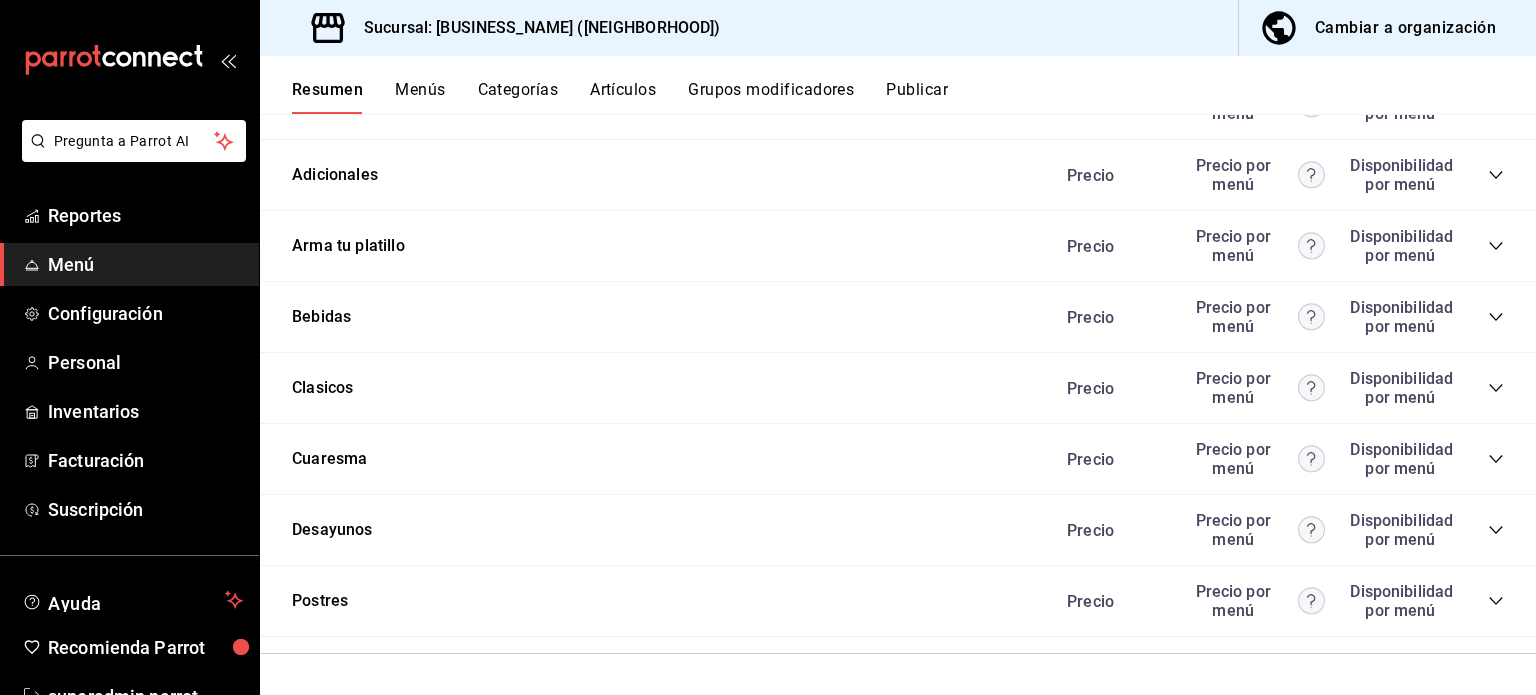 click on "Desayunos Precio Precio por menú   Disponibilidad por menú" at bounding box center [898, 530] 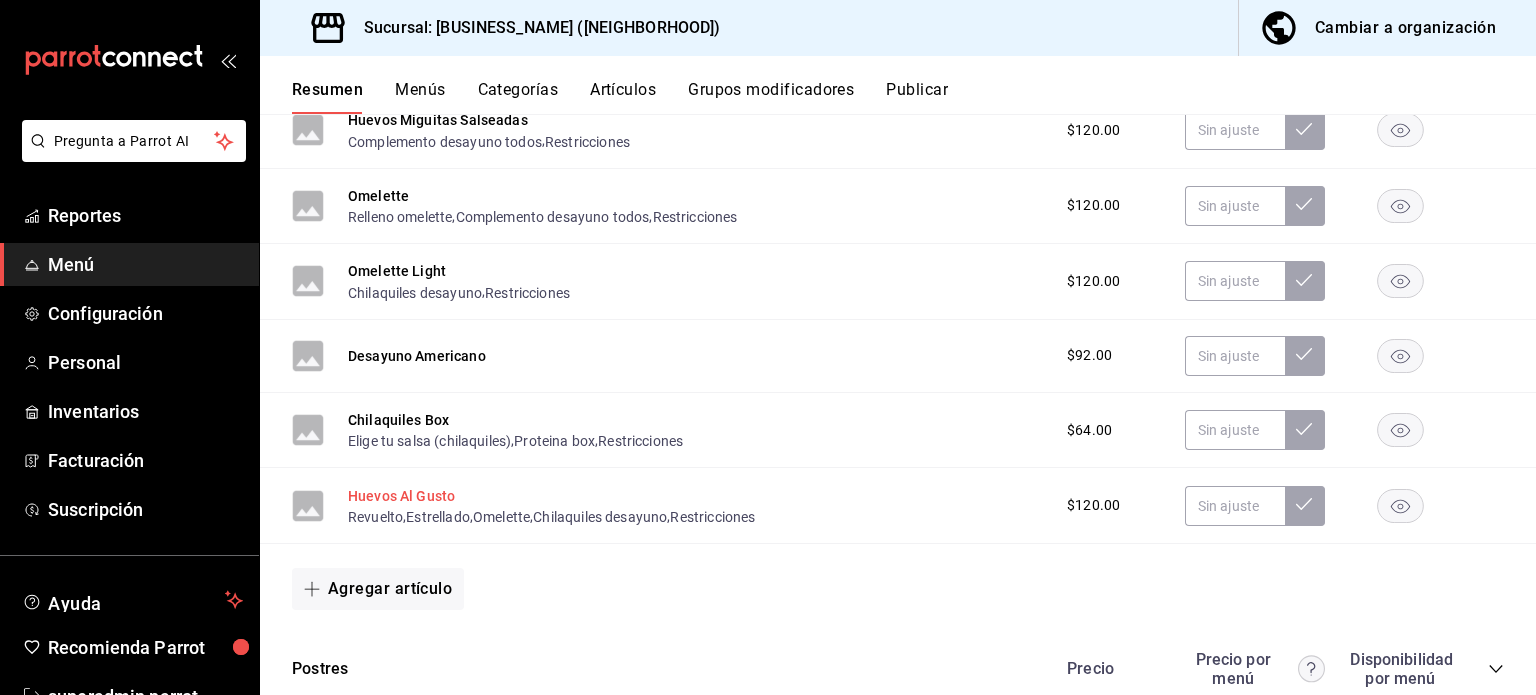 scroll, scrollTop: 1314, scrollLeft: 0, axis: vertical 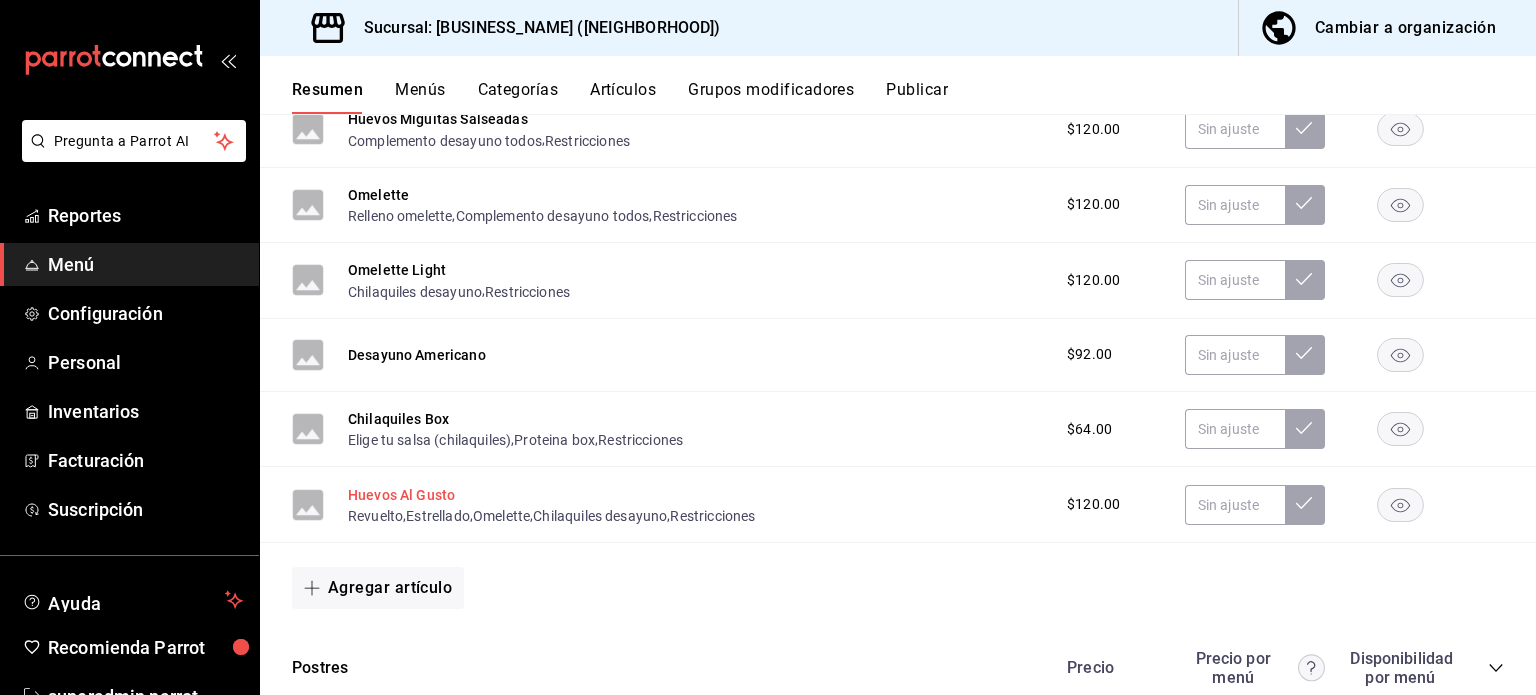 click on "Huevos Al Gusto" at bounding box center (401, 495) 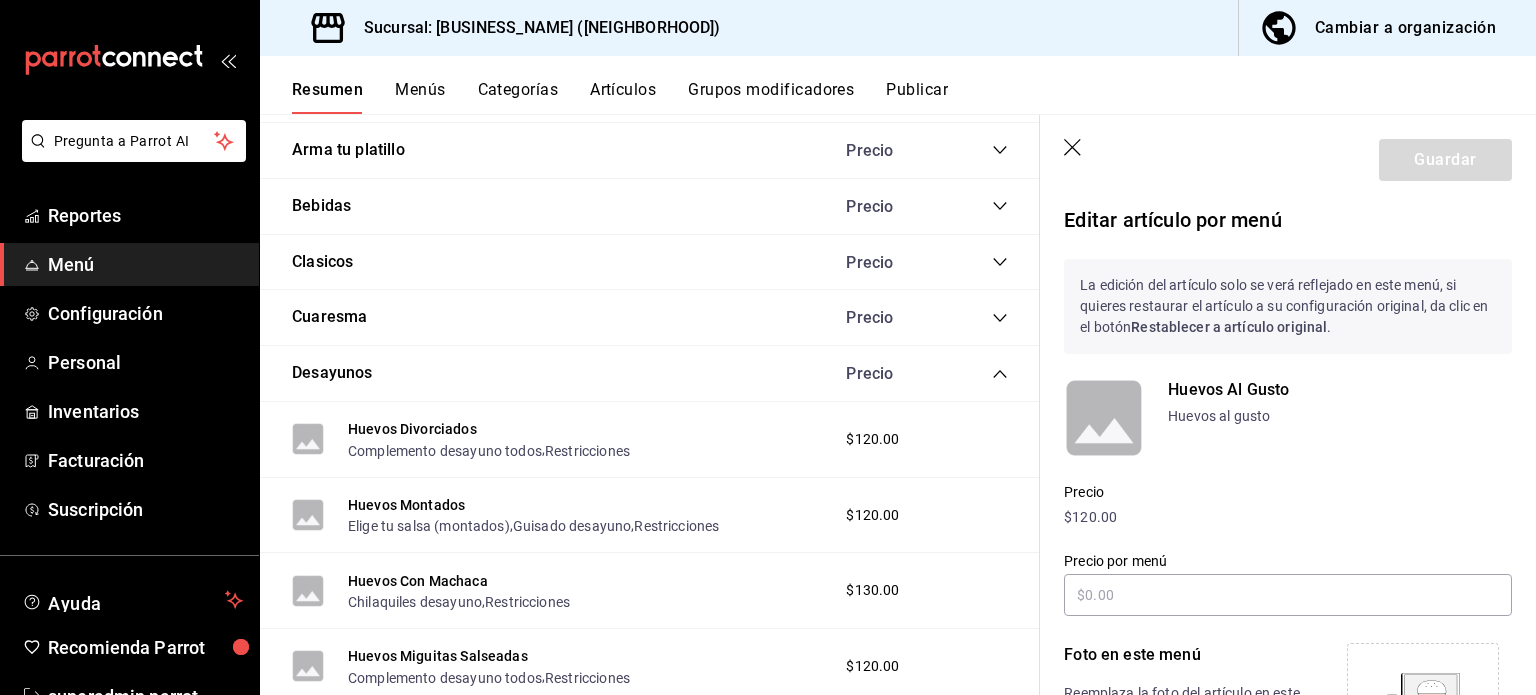 scroll, scrollTop: 681, scrollLeft: 0, axis: vertical 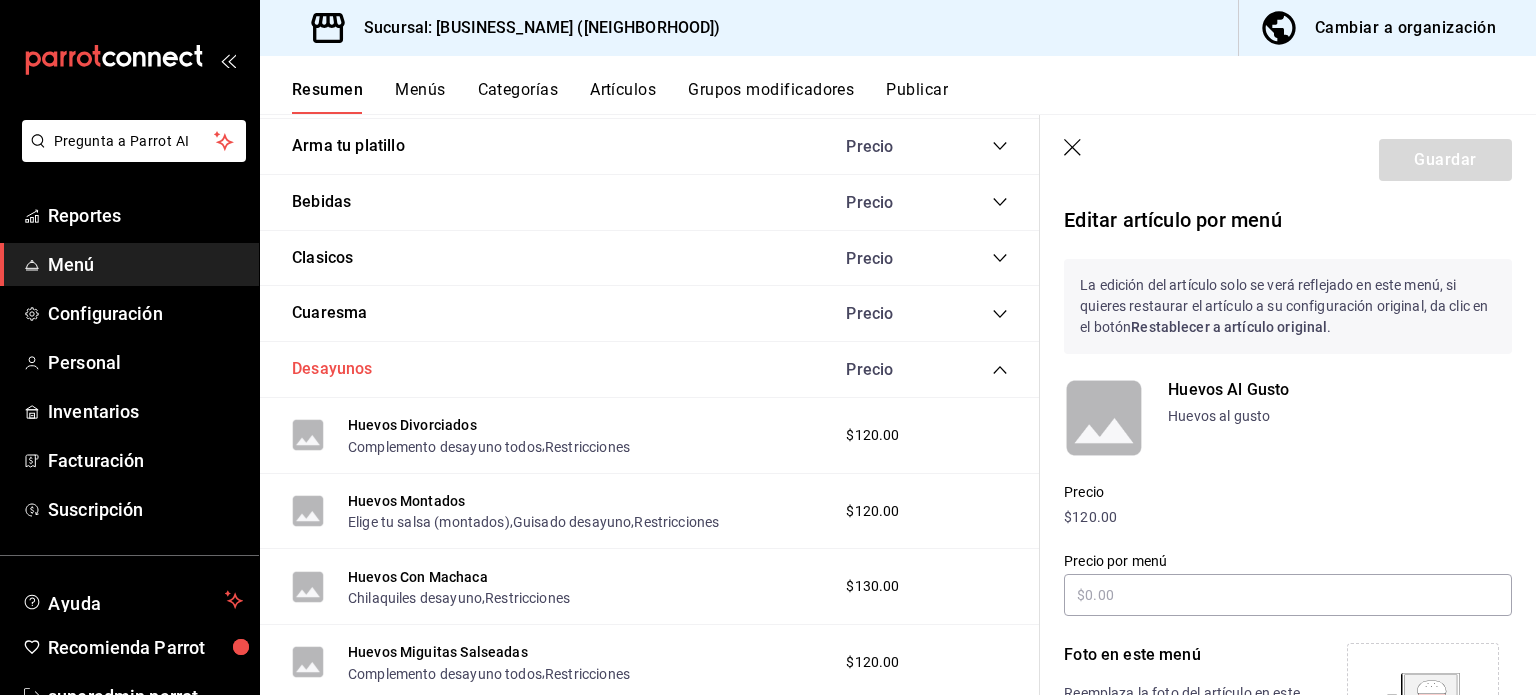 click on "Desayunos" at bounding box center [332, 369] 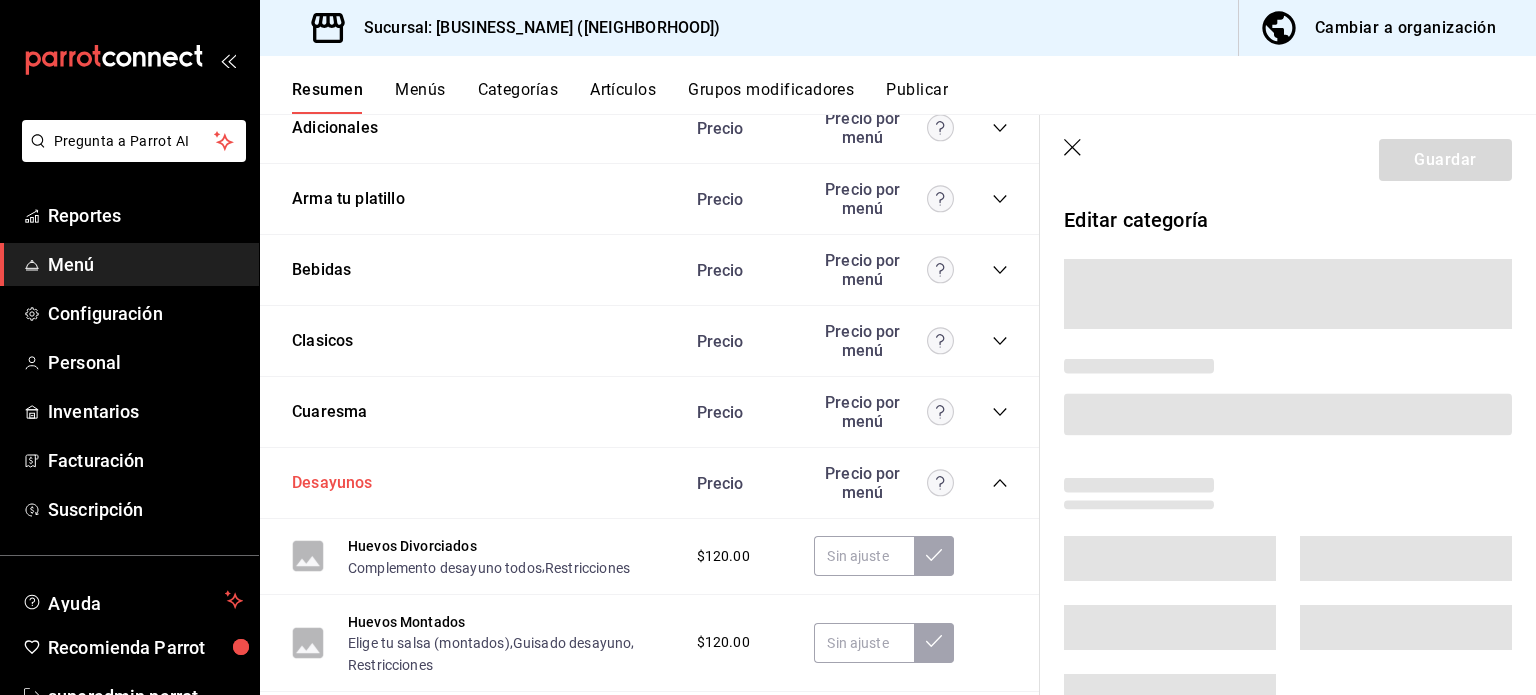 scroll, scrollTop: 712, scrollLeft: 0, axis: vertical 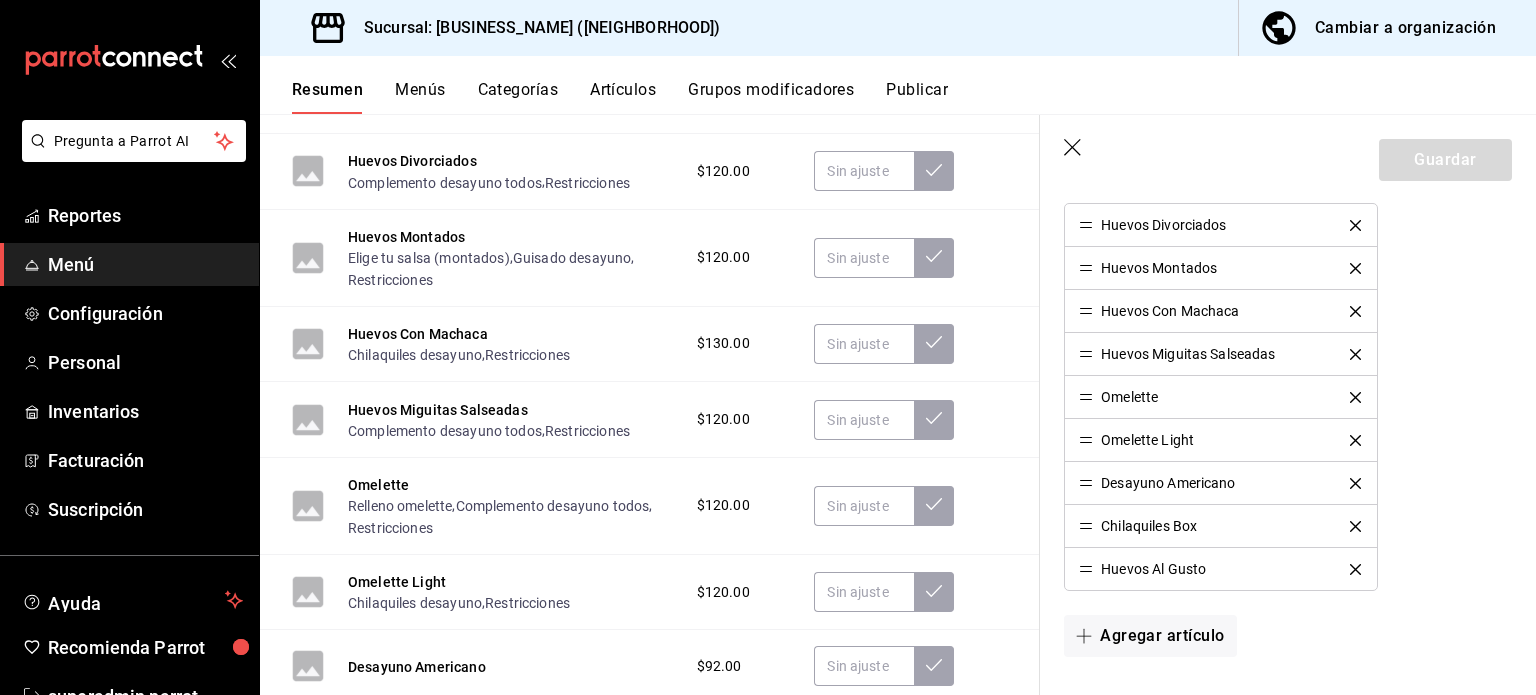 click on "Grupos modificadores" at bounding box center (771, 97) 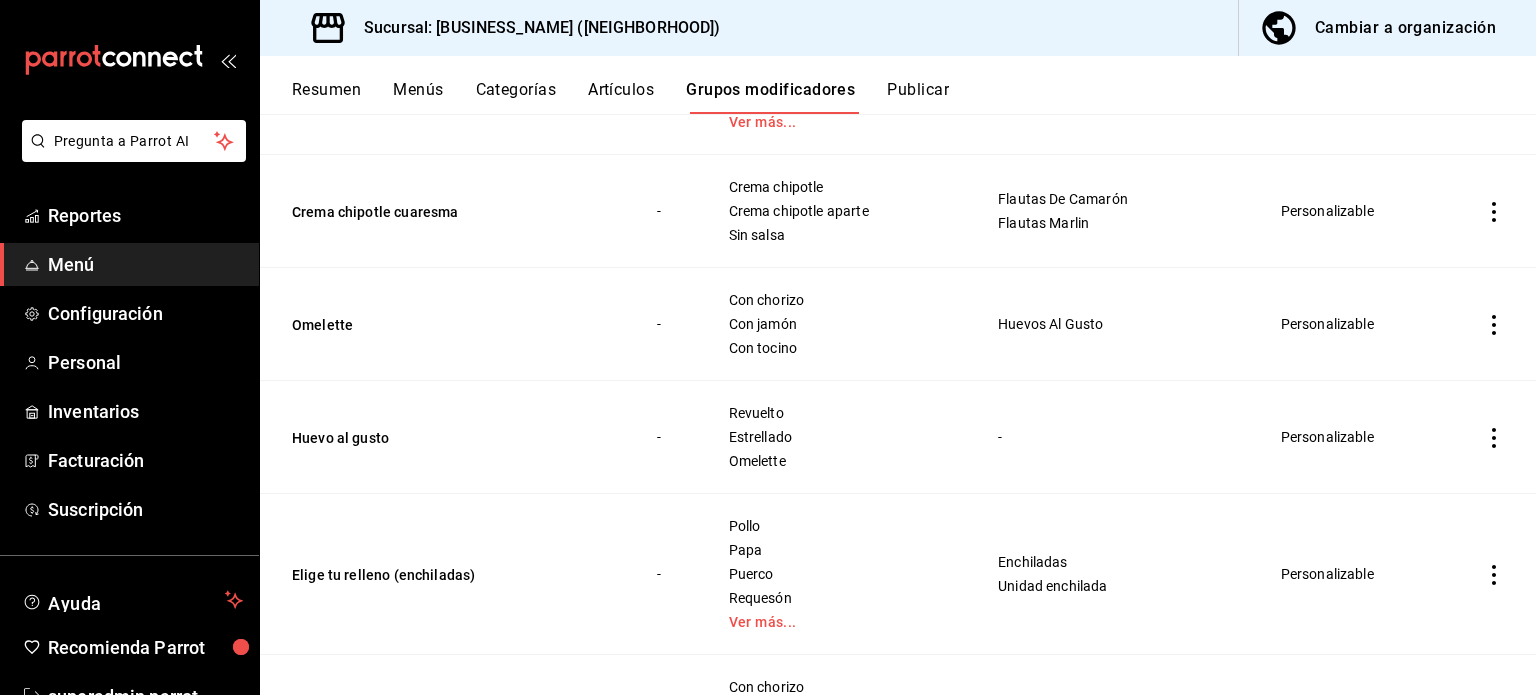 scroll, scrollTop: 3082, scrollLeft: 0, axis: vertical 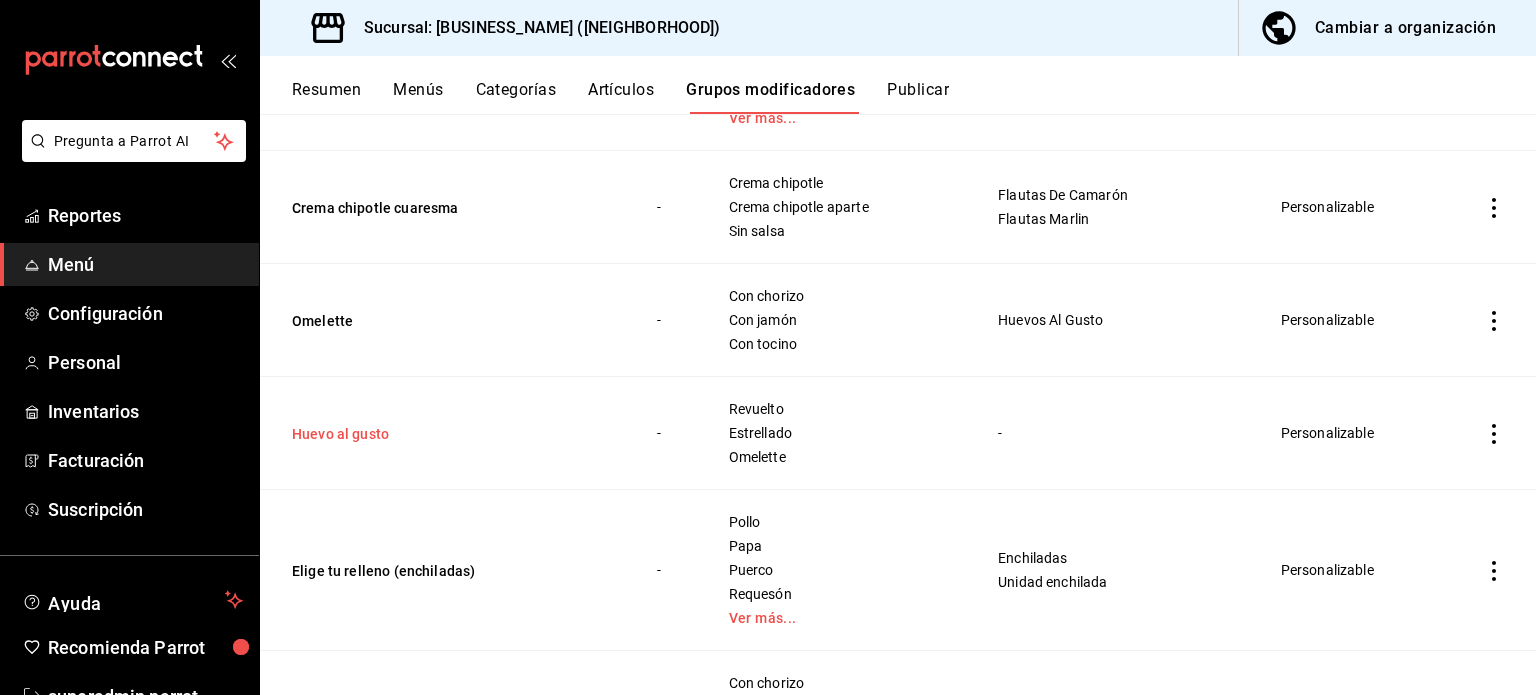 click on "Huevo al gusto" at bounding box center [412, 434] 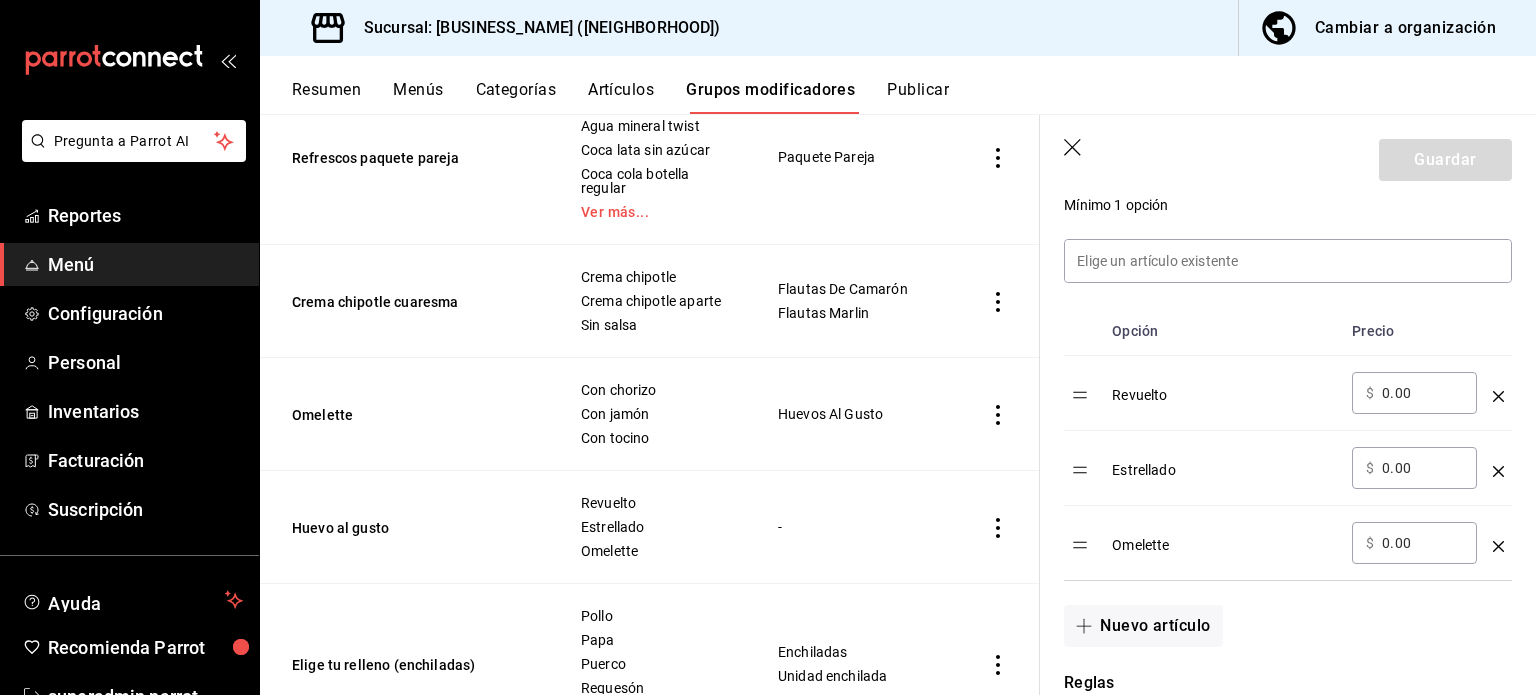 scroll, scrollTop: 550, scrollLeft: 0, axis: vertical 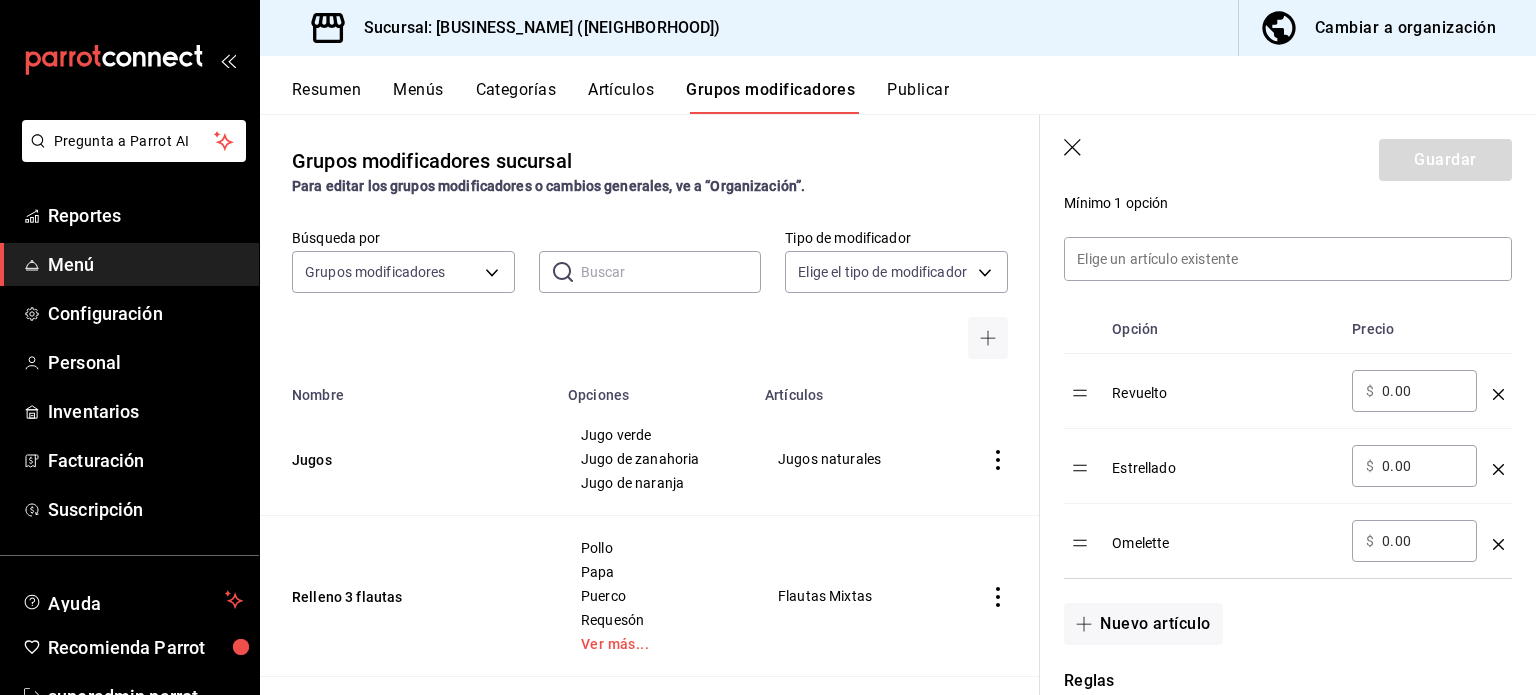click on "Búsqueda por" at bounding box center [403, 238] 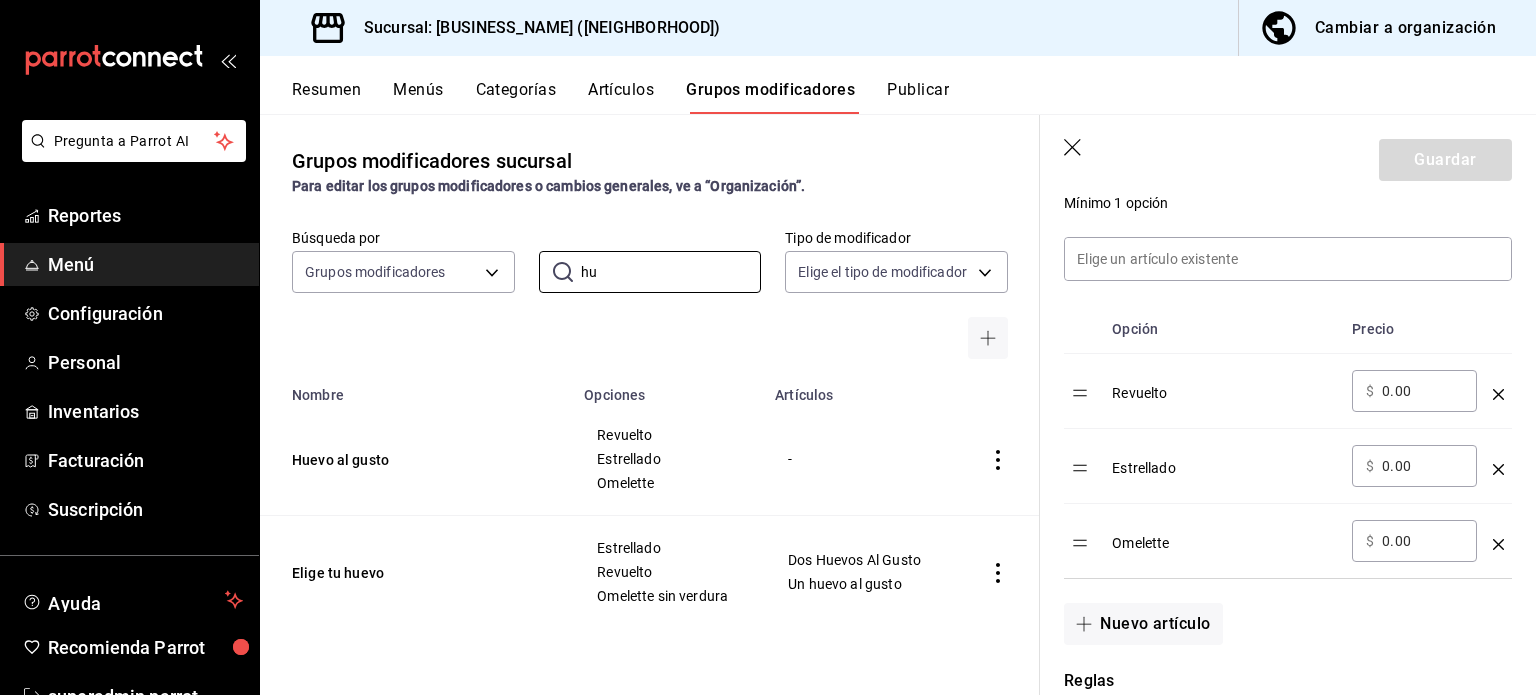 type on "h" 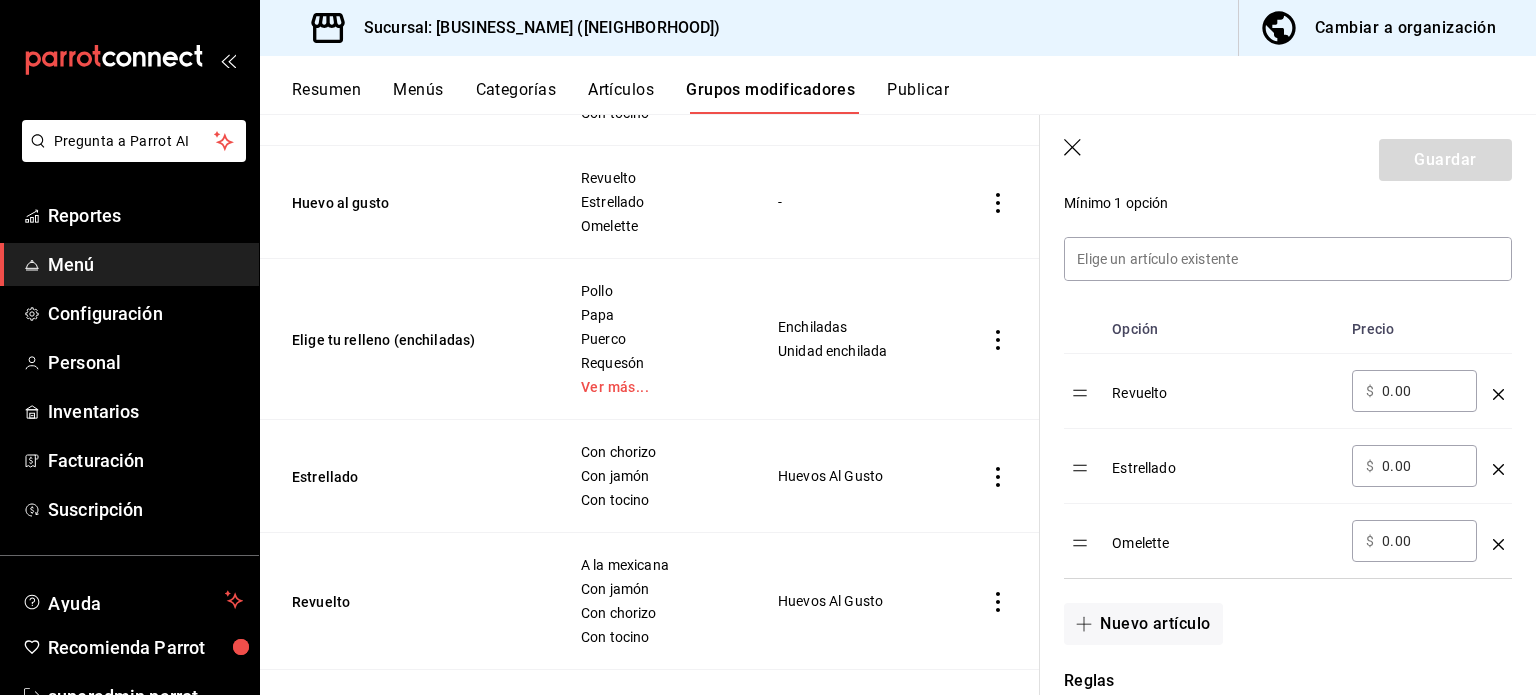 scroll, scrollTop: 3452, scrollLeft: 0, axis: vertical 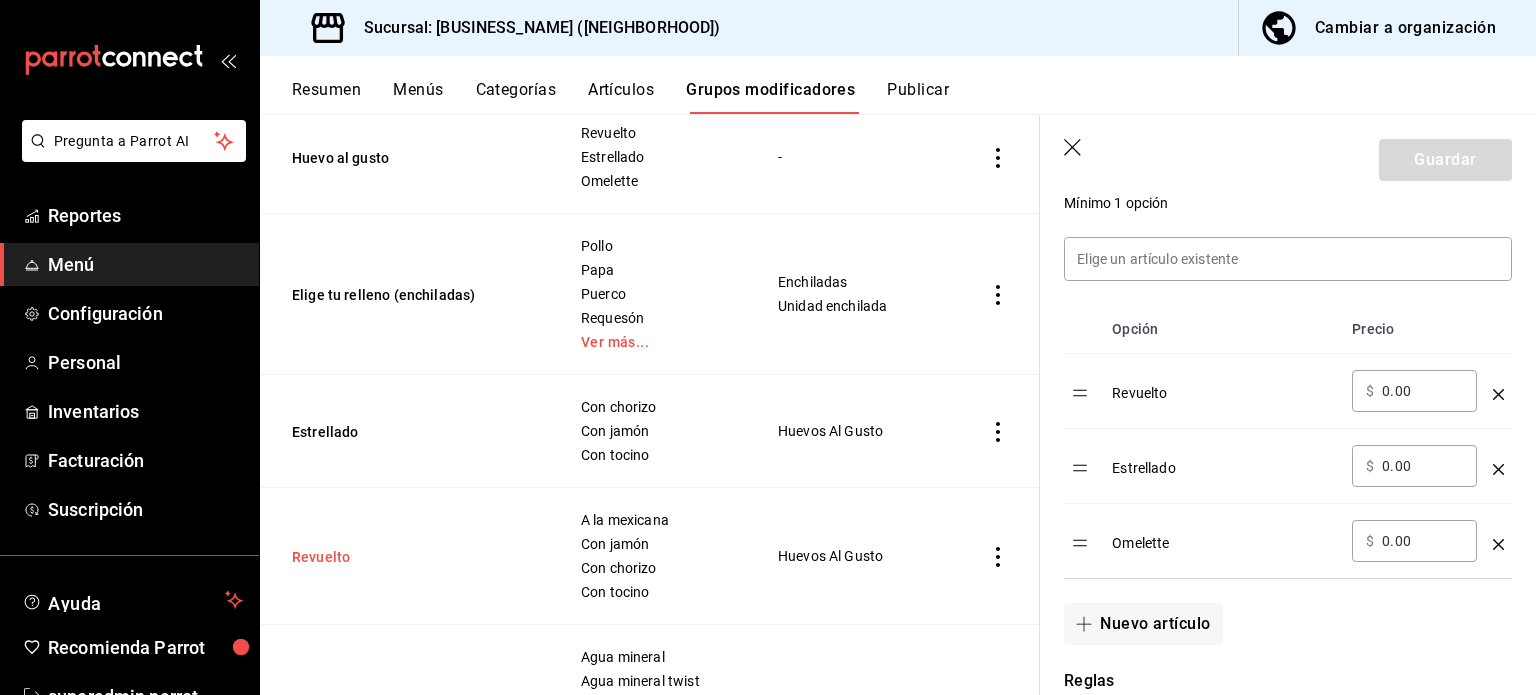 type 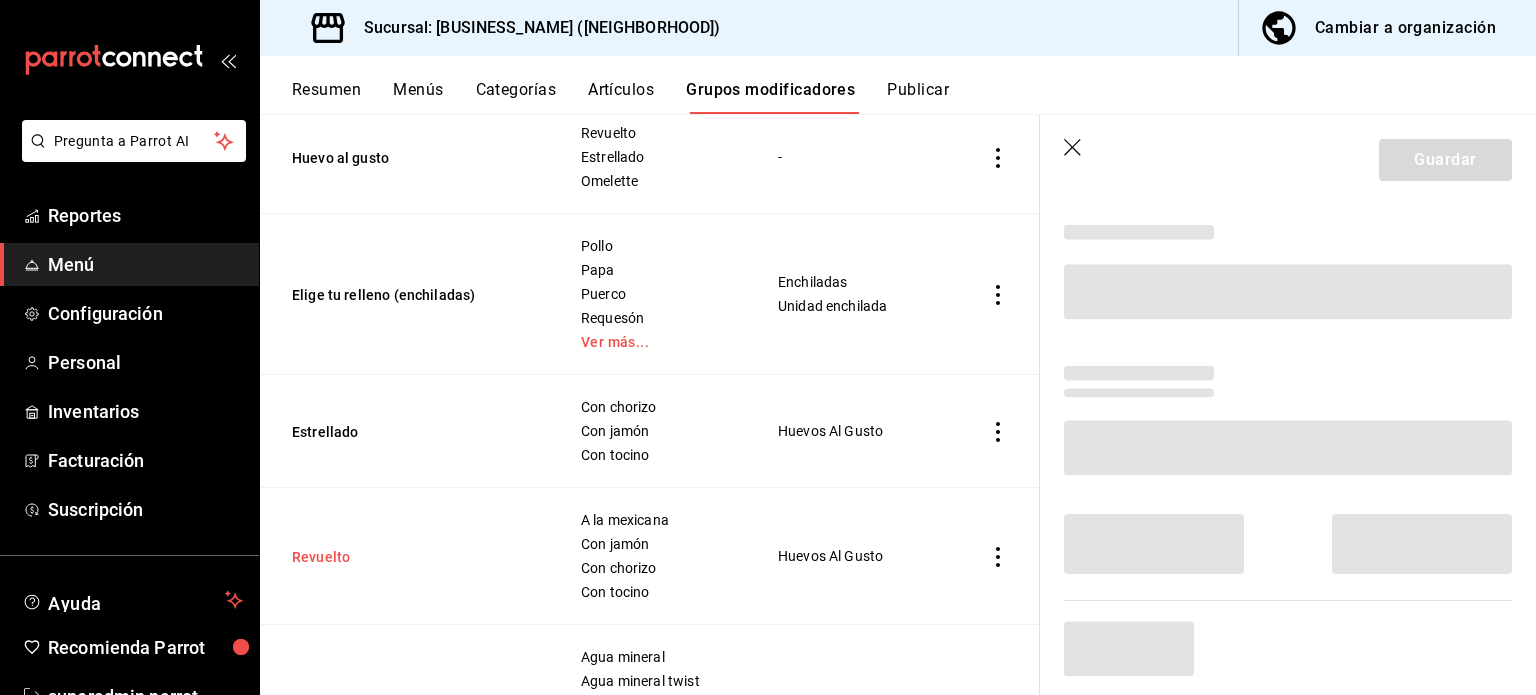 scroll, scrollTop: 66, scrollLeft: 0, axis: vertical 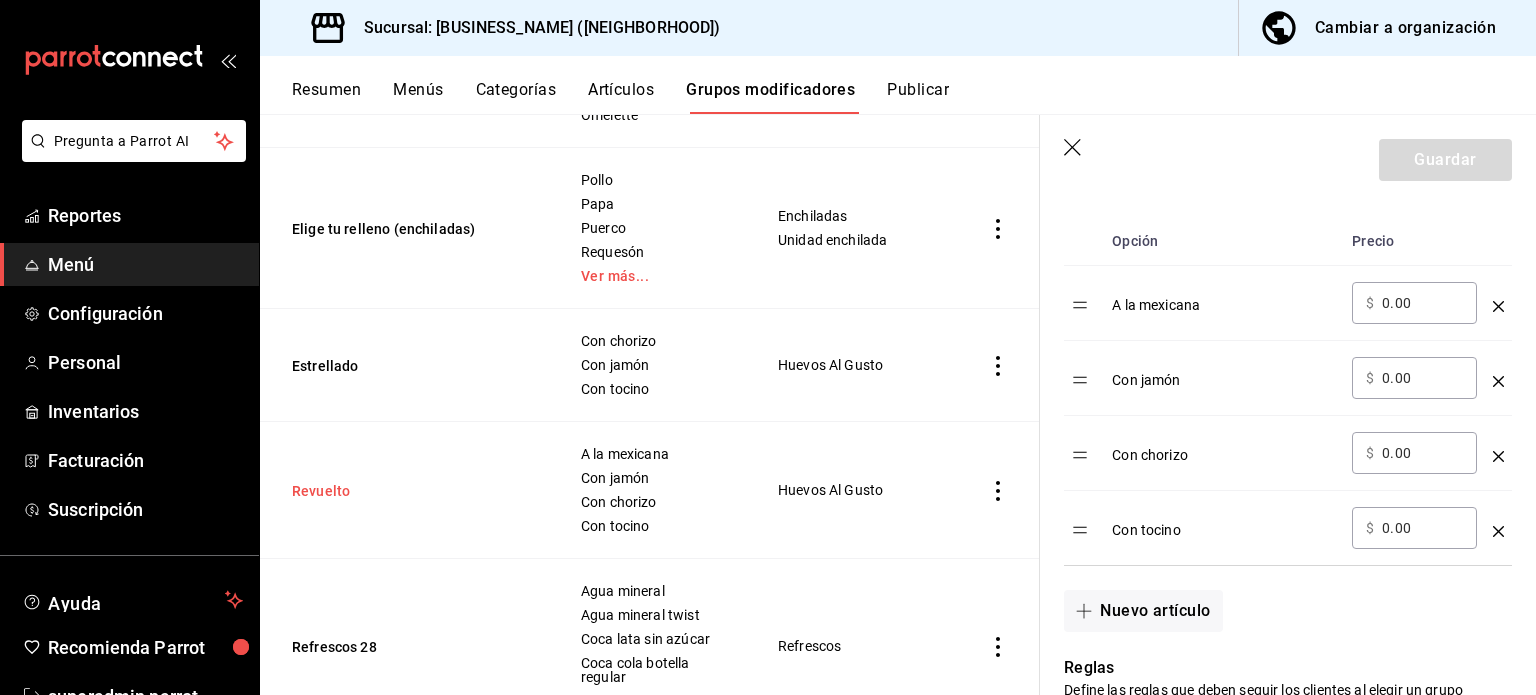 drag, startPoint x: 276, startPoint y: 499, endPoint x: 430, endPoint y: 503, distance: 154.05194 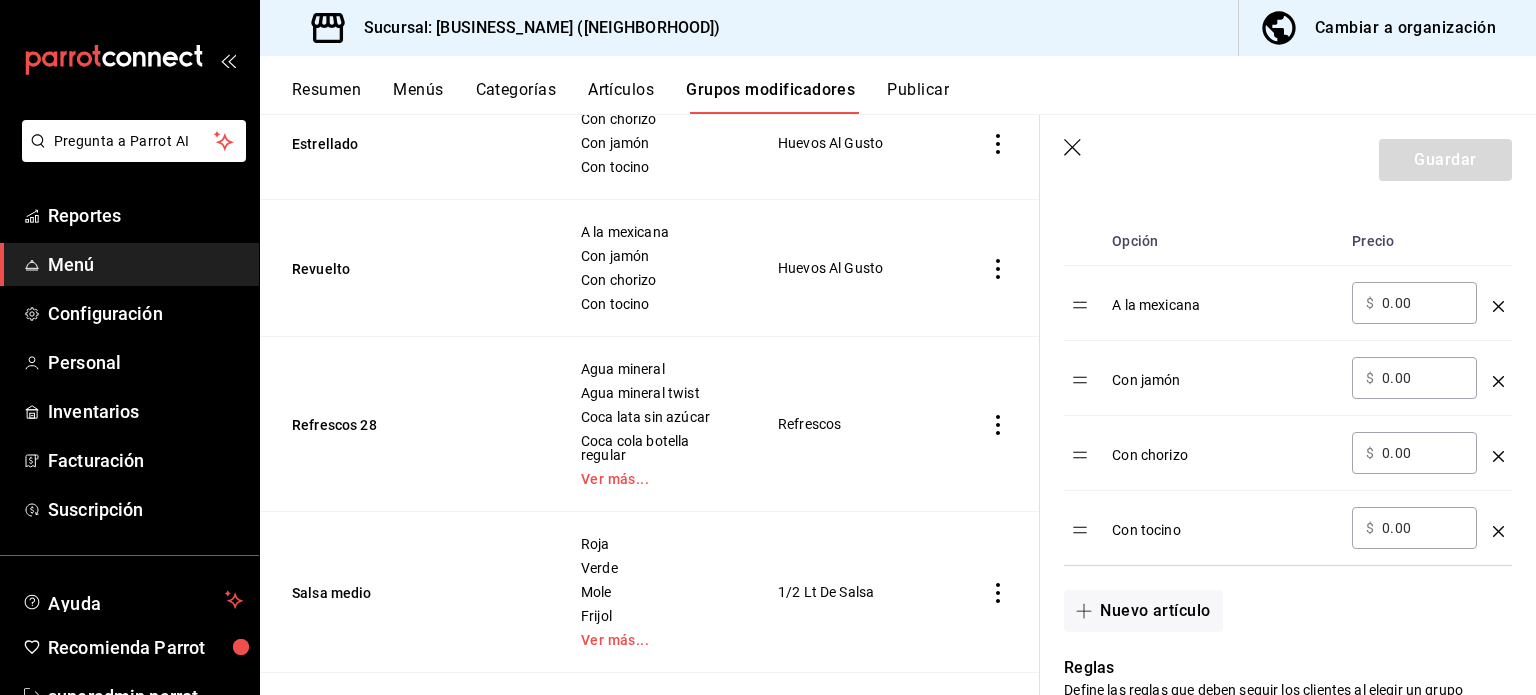 scroll, scrollTop: 3750, scrollLeft: 0, axis: vertical 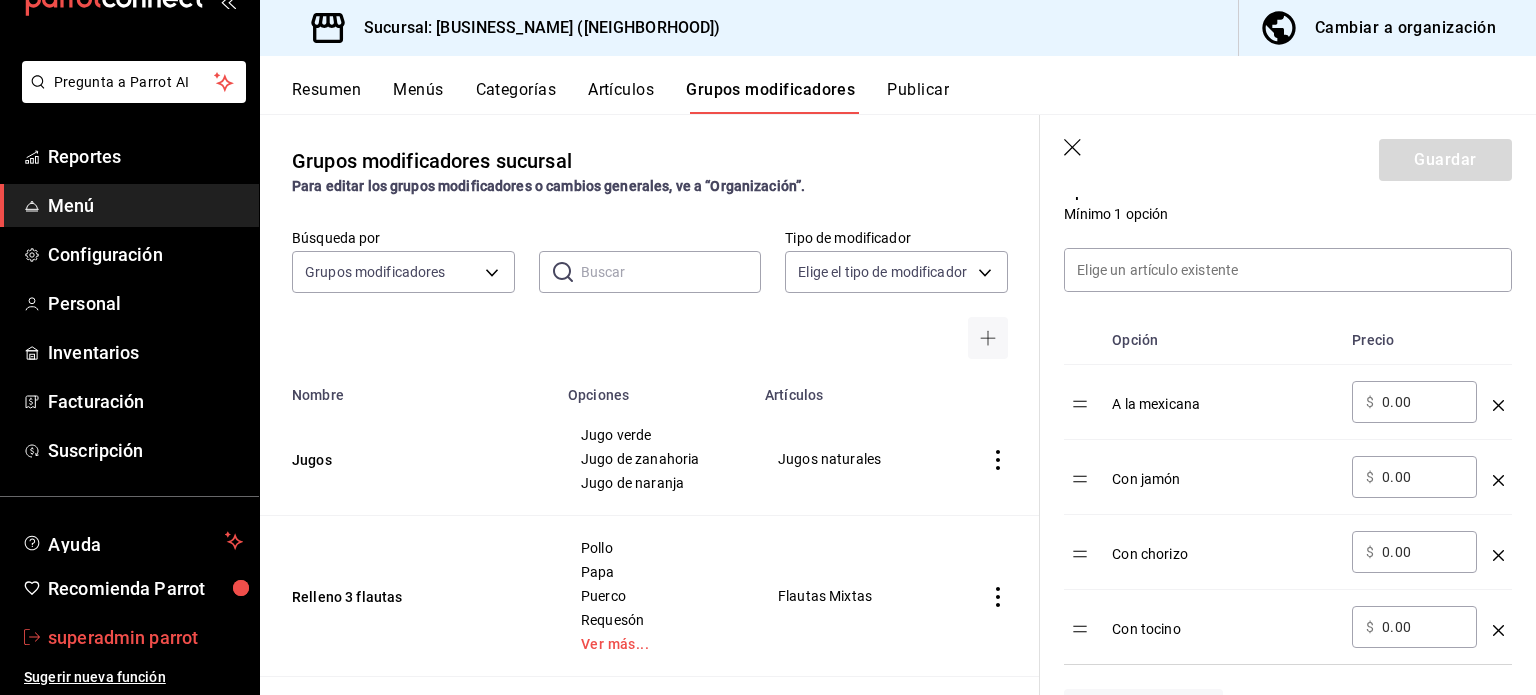 click on "superadmin parrot" at bounding box center (145, 637) 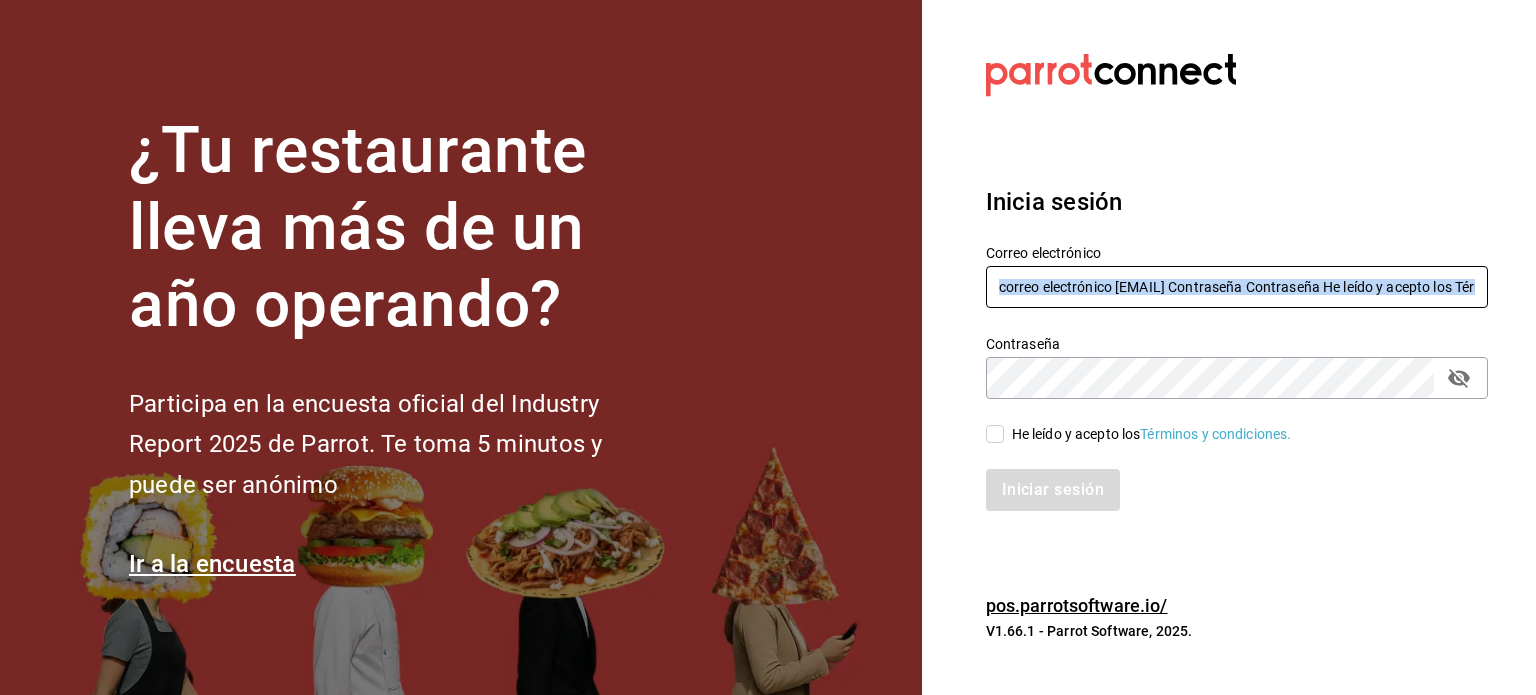 drag, startPoint x: 1055, startPoint y: 319, endPoint x: 1047, endPoint y: 301, distance: 19.697716 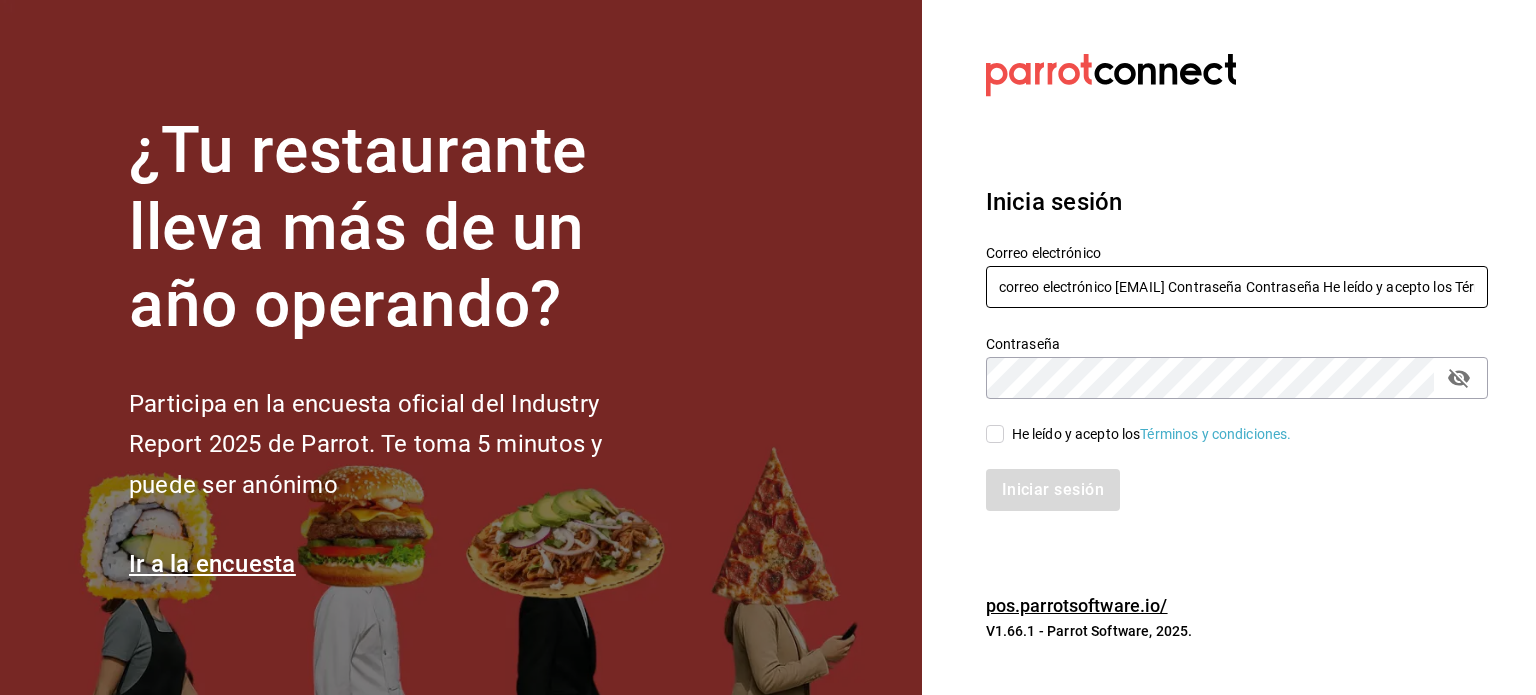 click on "correo electrónico [EMAIL] Contraseña Contraseña He leído y acepto los Términos y condiciones. Iniciar sesión" at bounding box center [1237, 287] 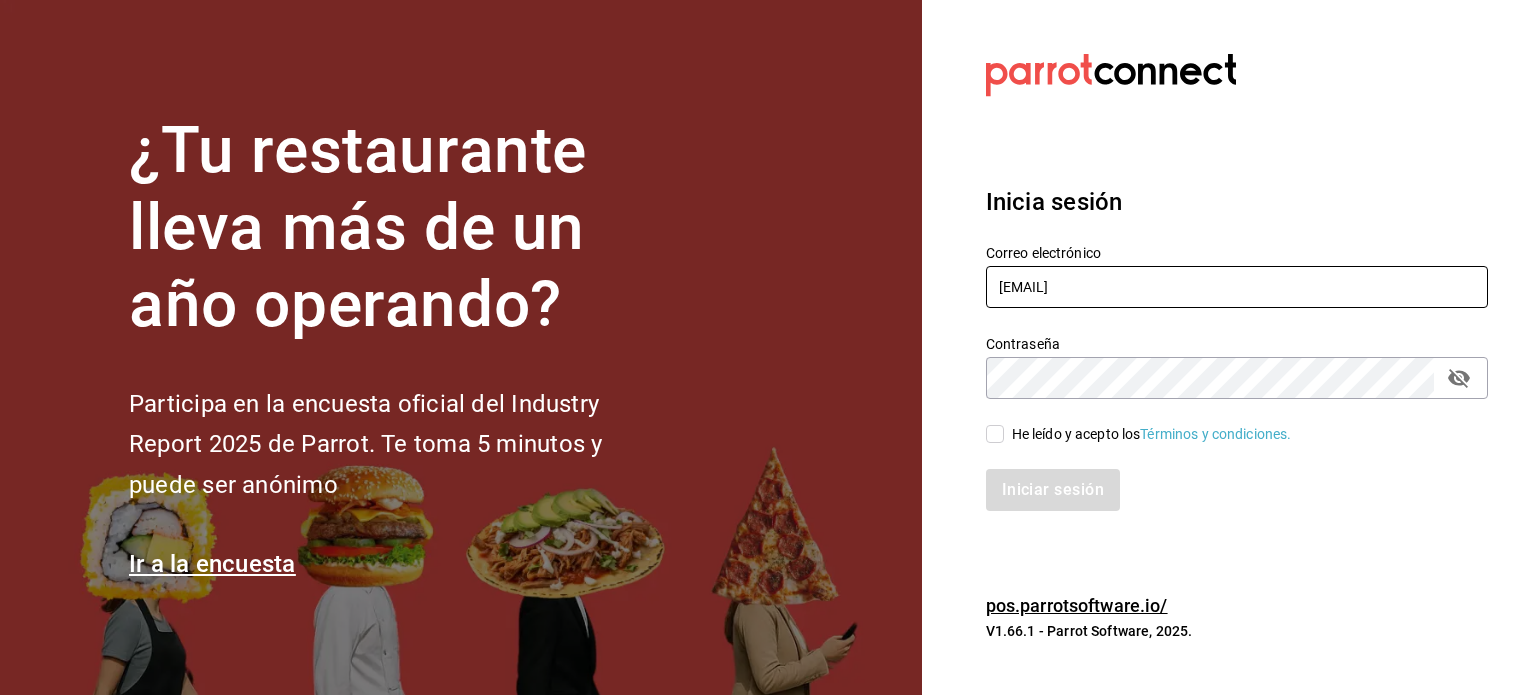 type on "[EMAIL]" 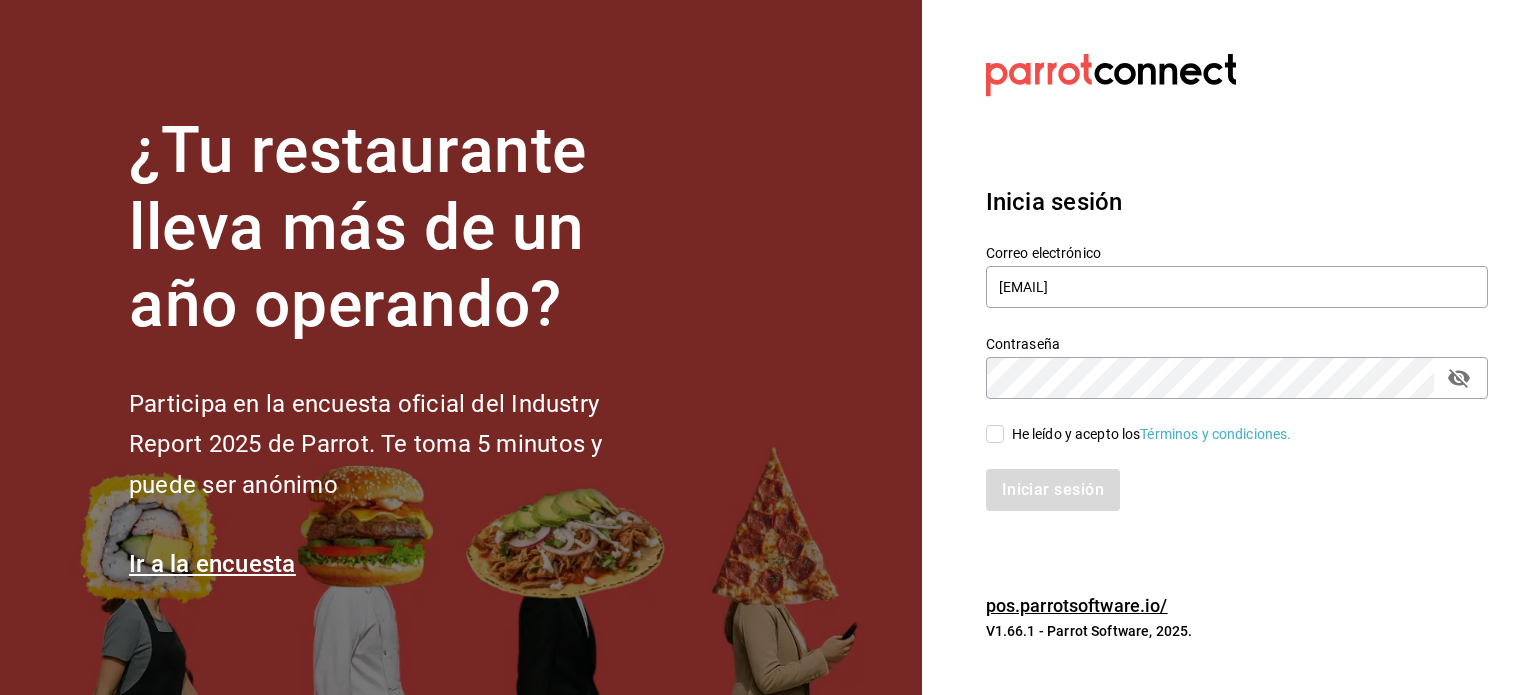 click on "He leído y acepto los  Términos y condiciones." at bounding box center [1152, 434] 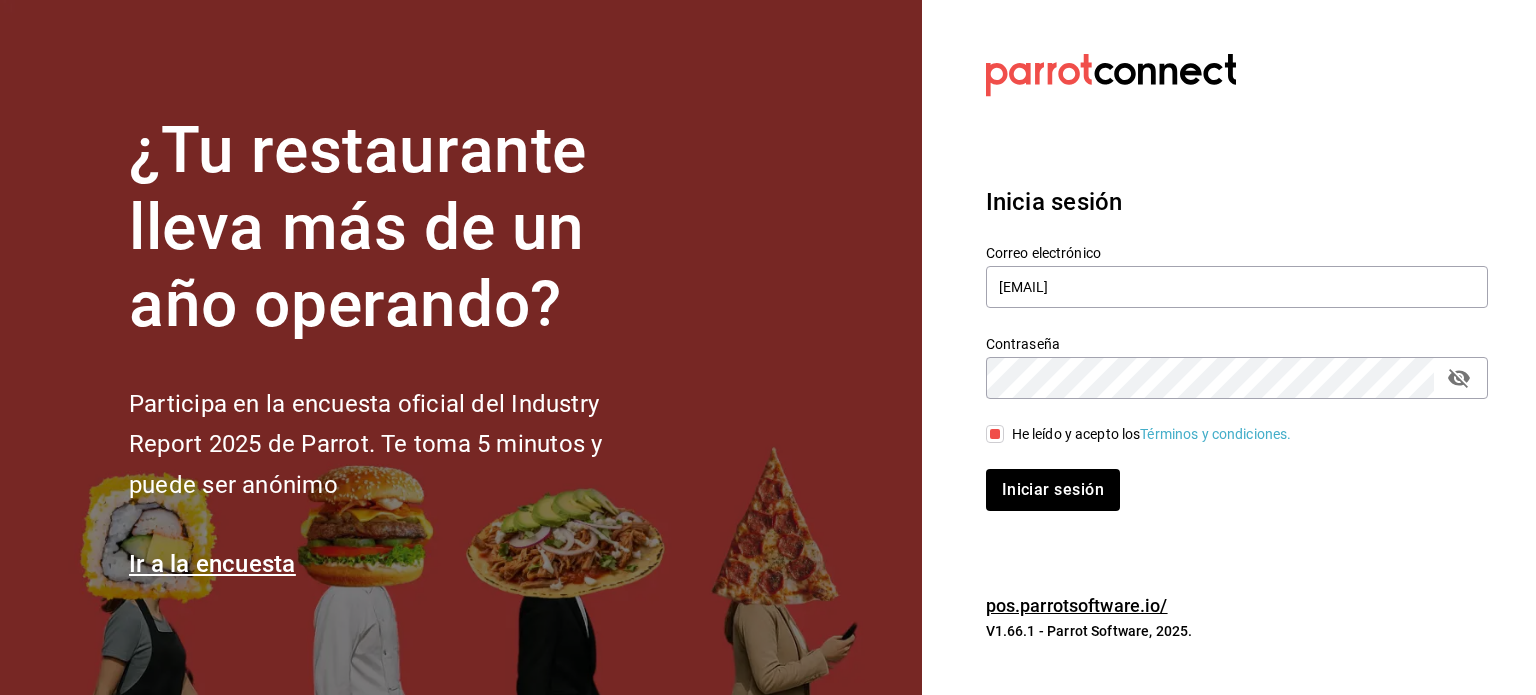 click on "Iniciar sesión" at bounding box center [1225, 478] 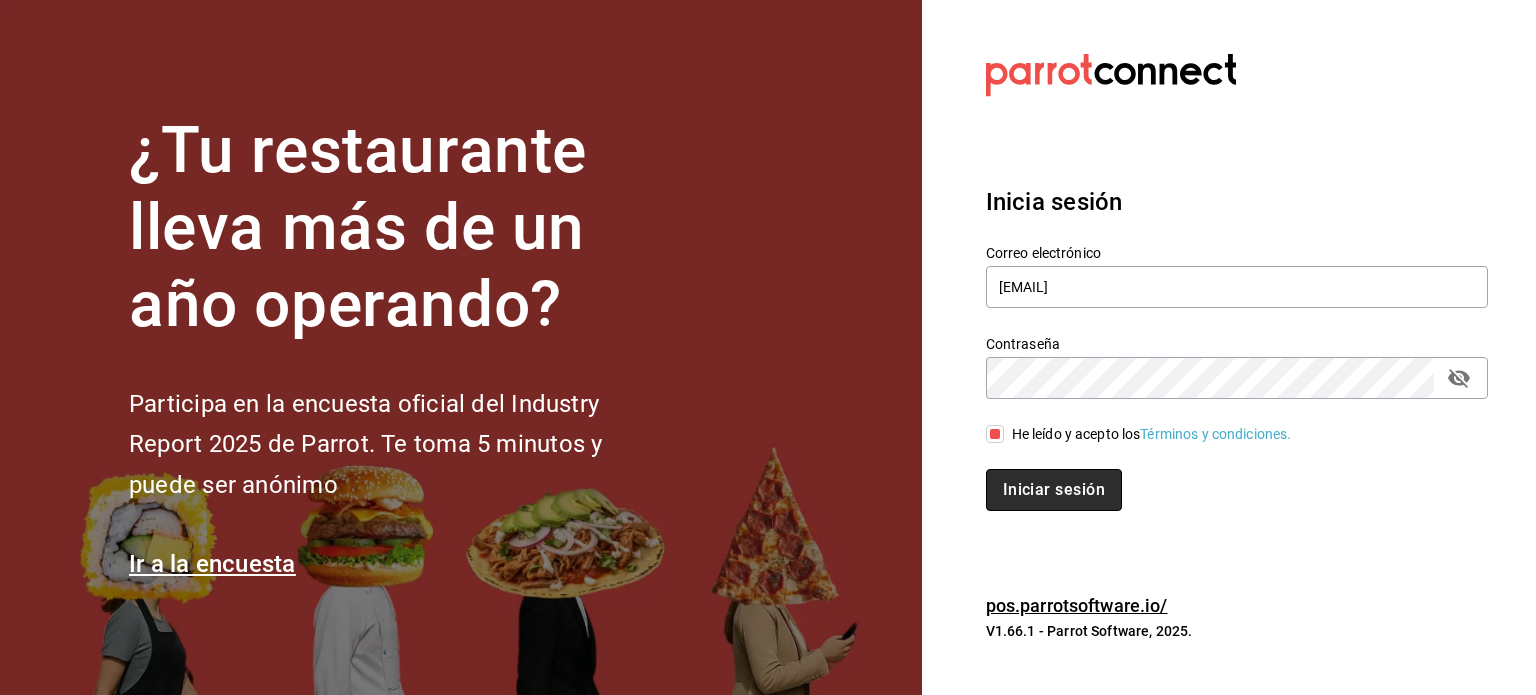 click on "Iniciar sesión" at bounding box center (1054, 490) 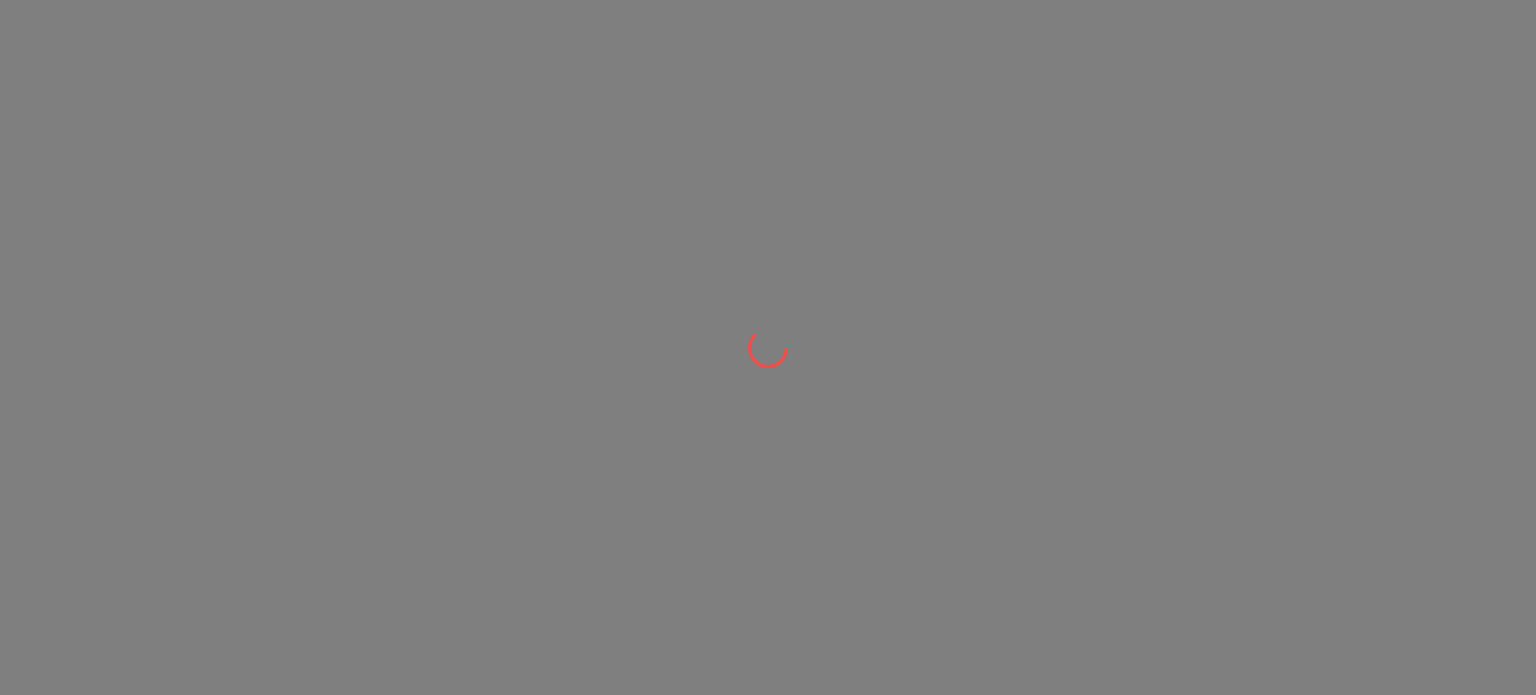 scroll, scrollTop: 0, scrollLeft: 0, axis: both 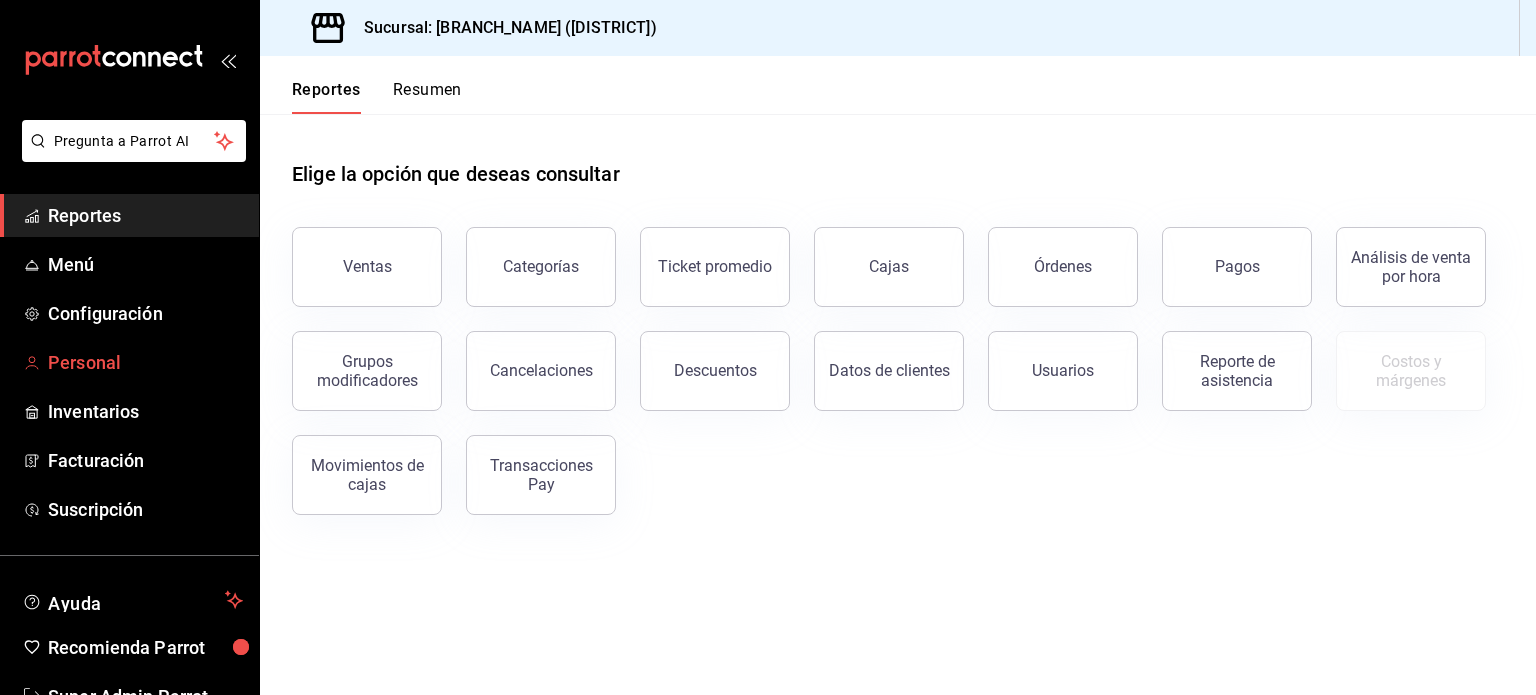 click on "Personal" at bounding box center [145, 362] 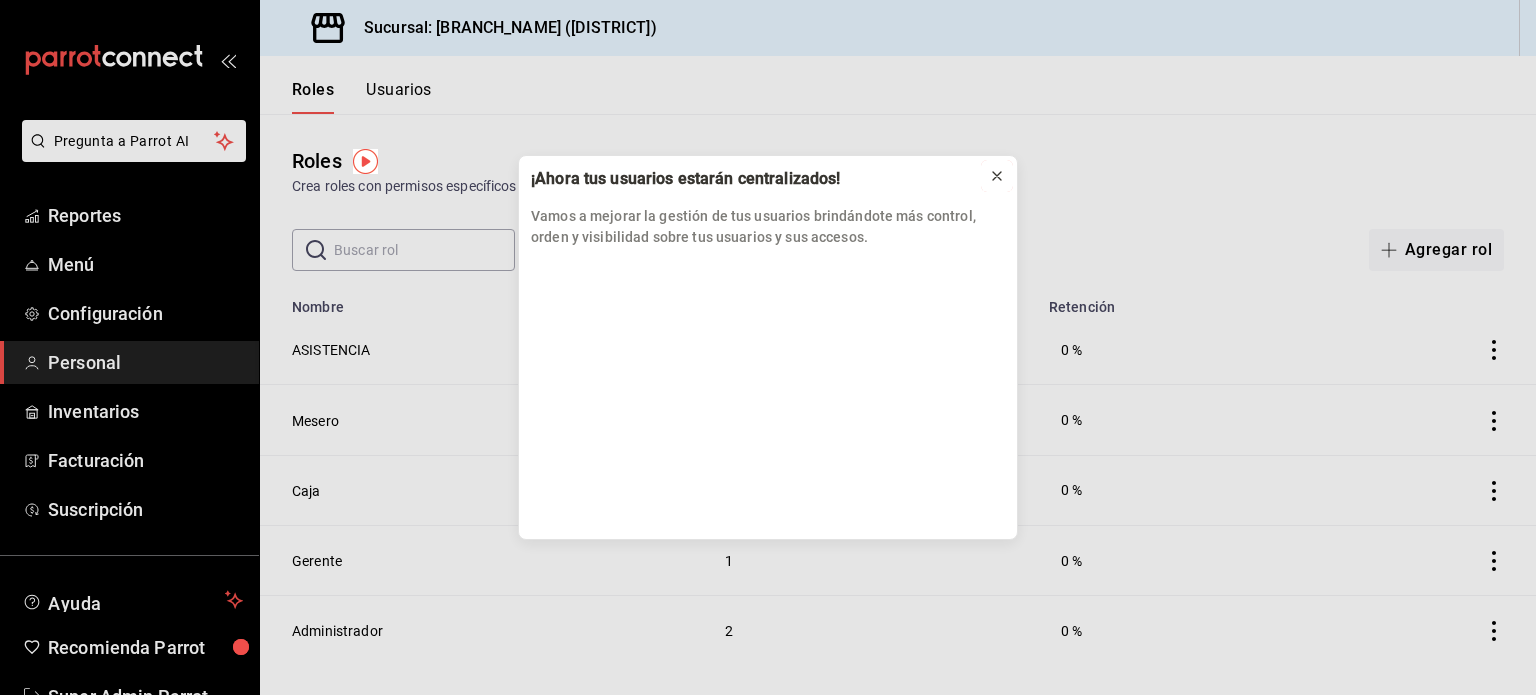 click 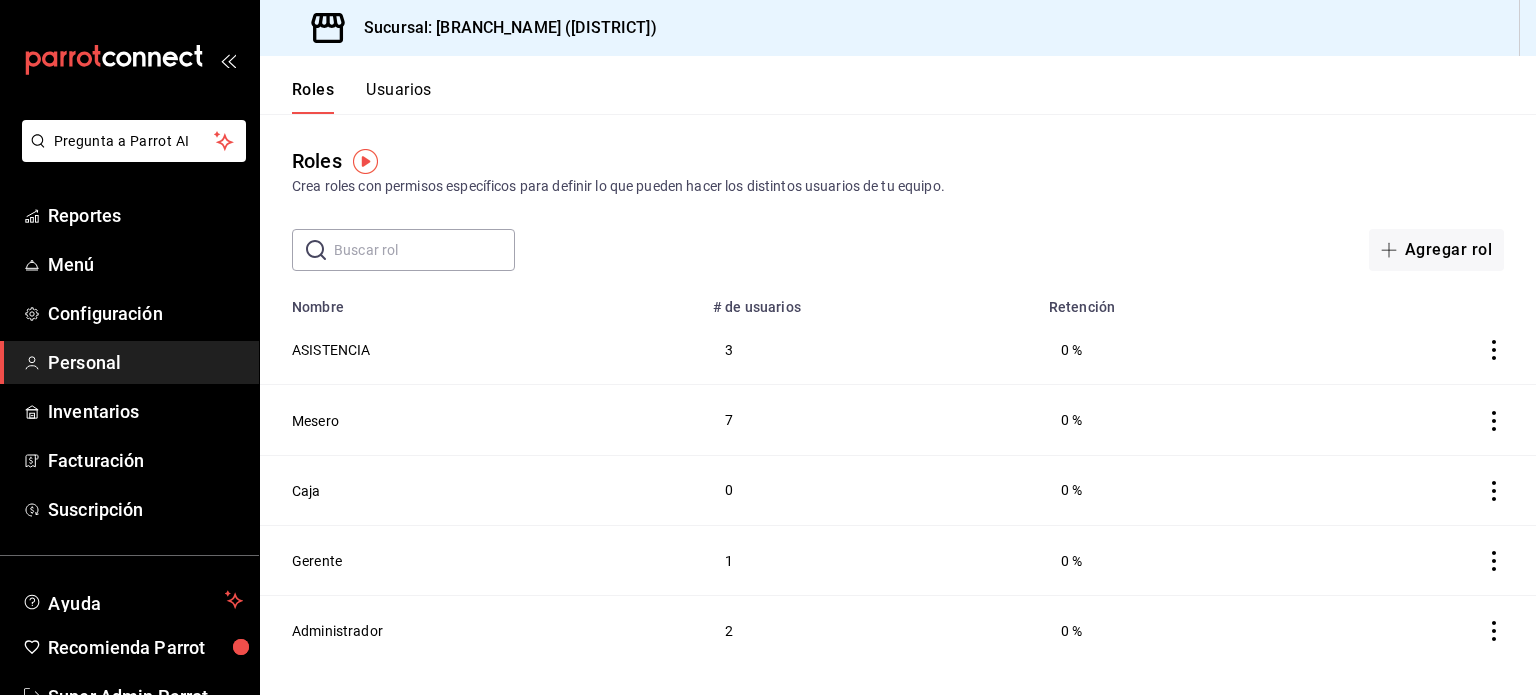 click on "Usuarios" at bounding box center [399, 97] 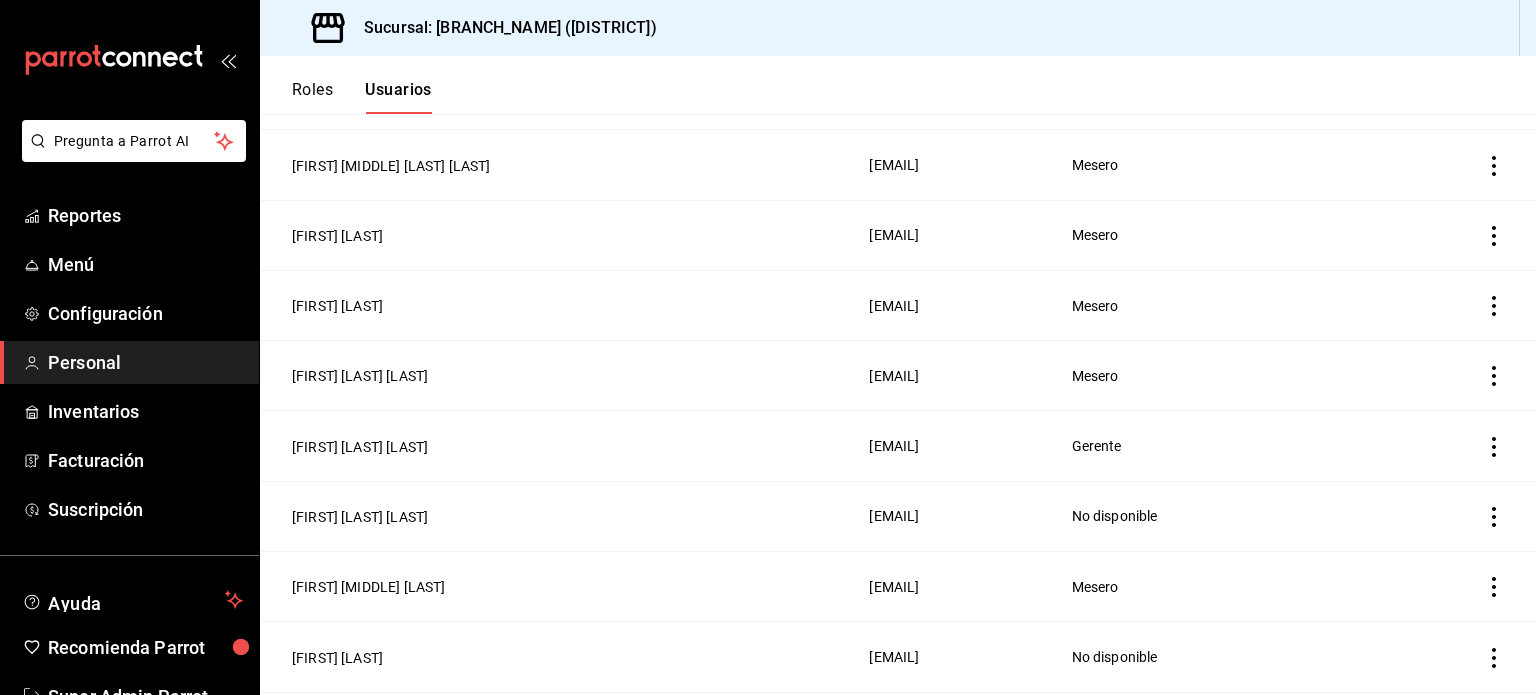 scroll, scrollTop: 256, scrollLeft: 0, axis: vertical 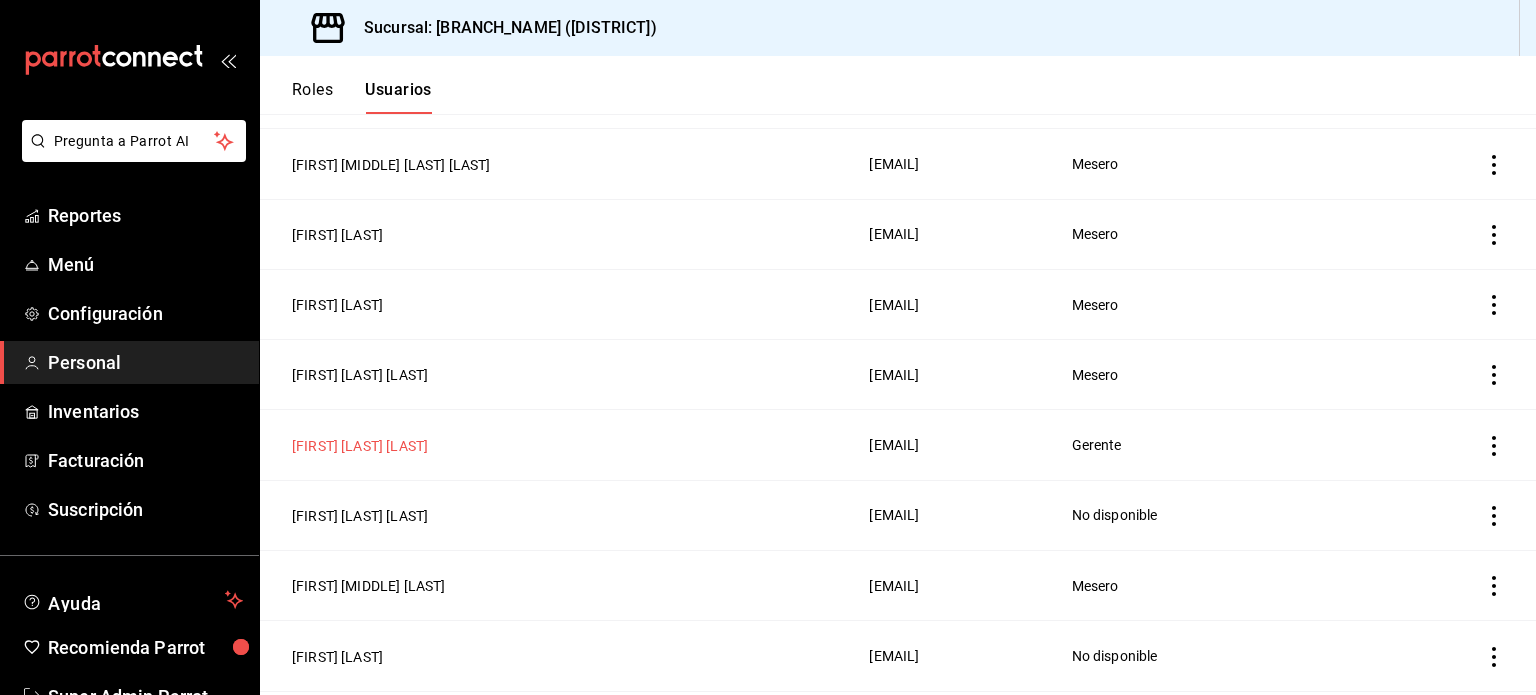 click on "janeth suarez paz" at bounding box center (360, 446) 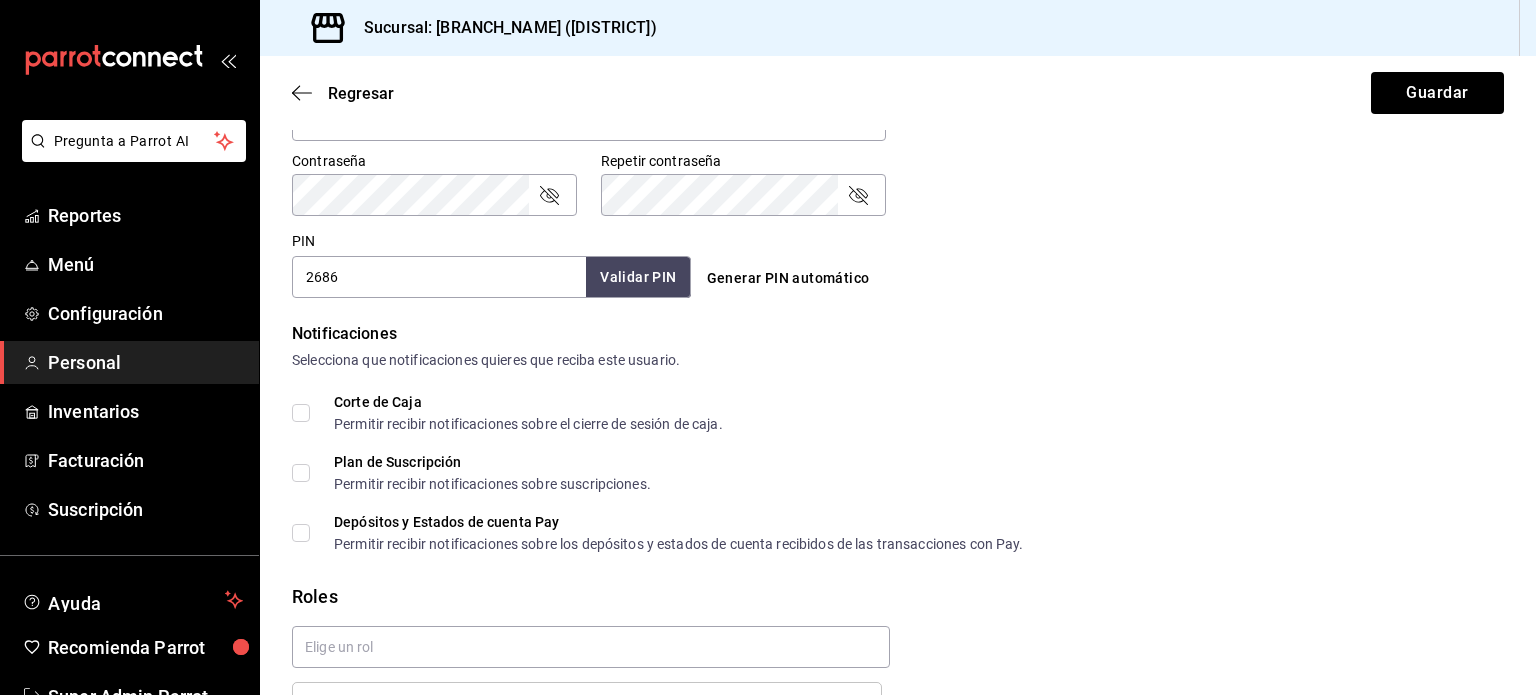 scroll, scrollTop: 968, scrollLeft: 0, axis: vertical 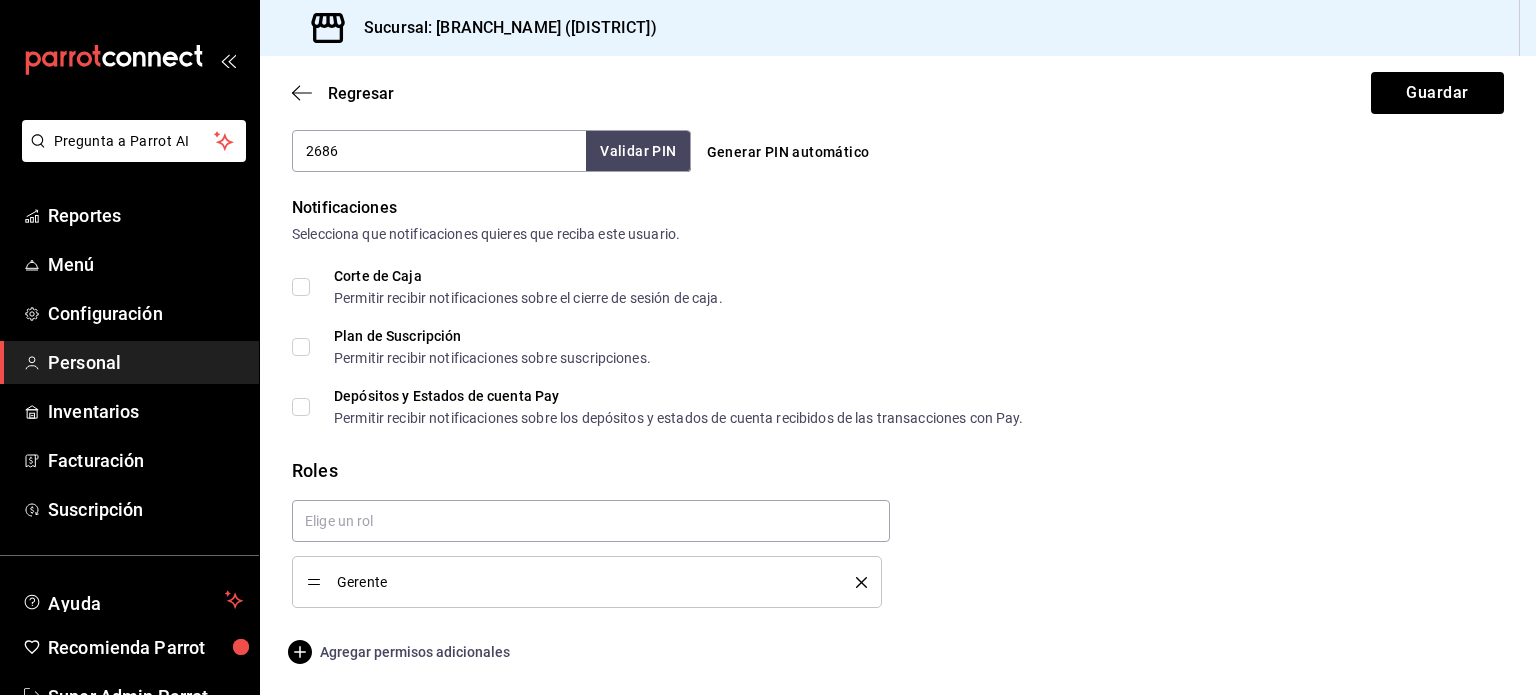 click on "Agregar permisos adicionales" at bounding box center (401, 652) 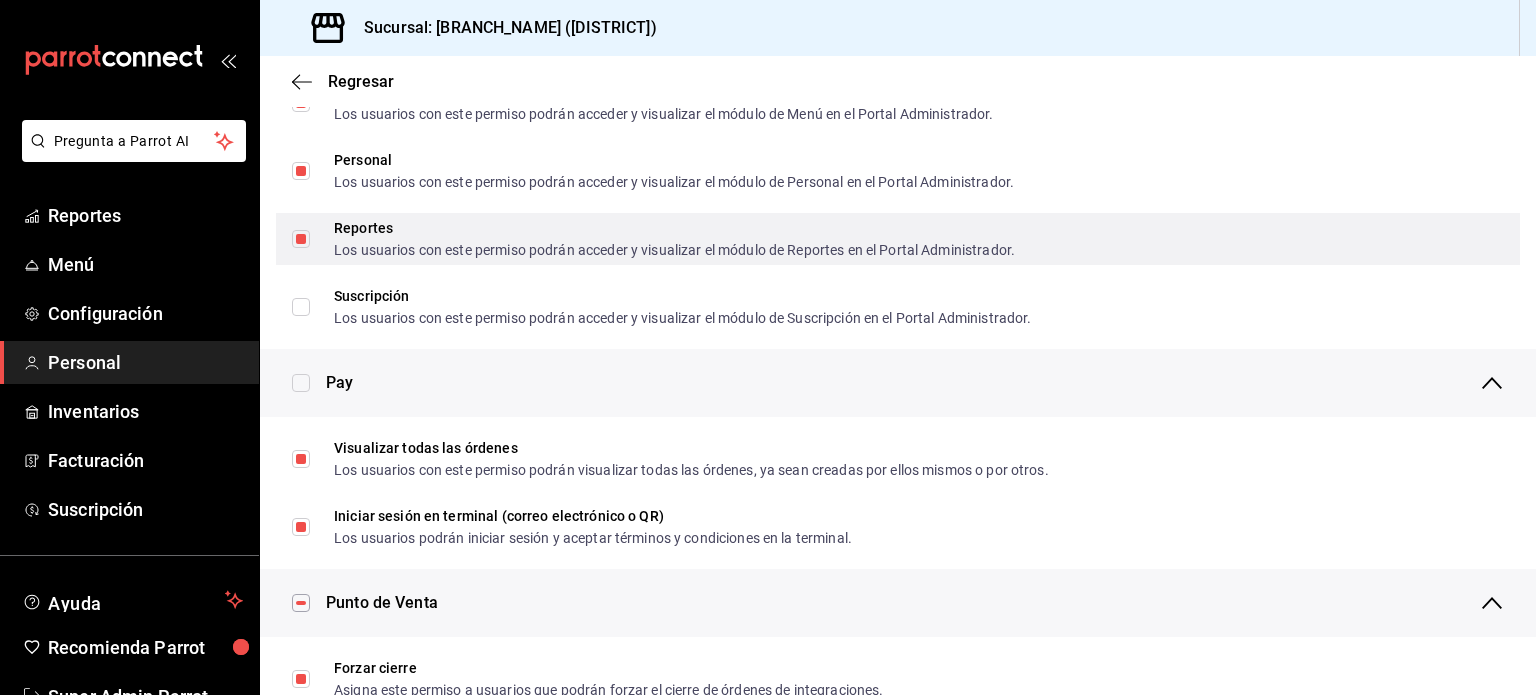 scroll, scrollTop: 1216, scrollLeft: 0, axis: vertical 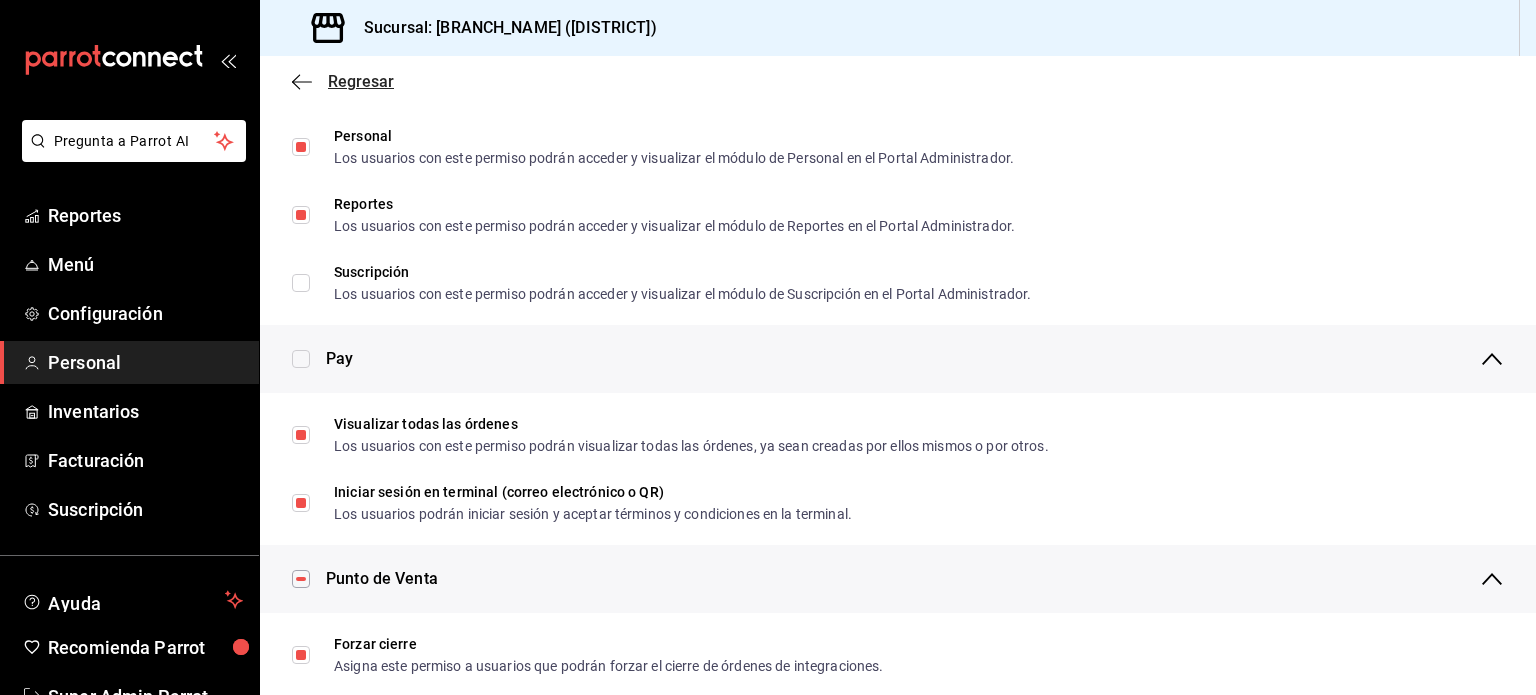click 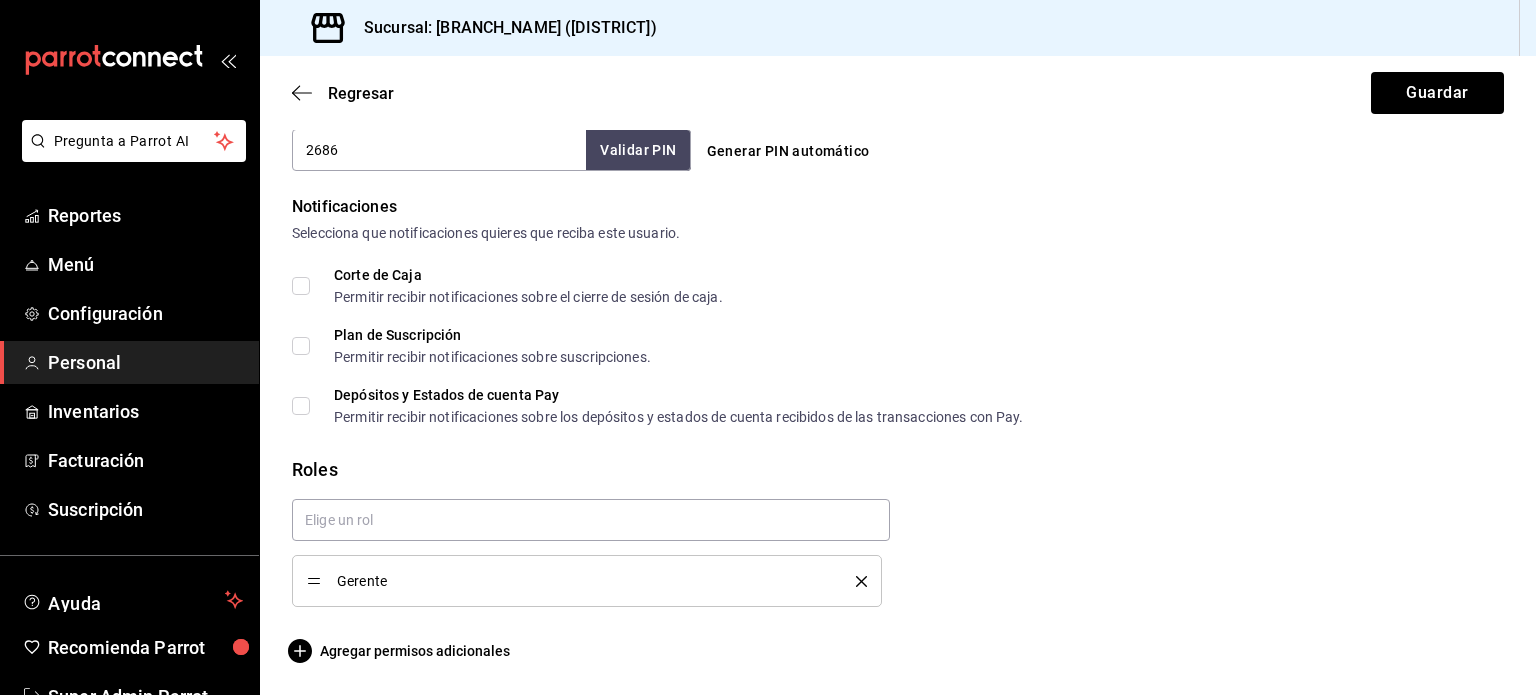 scroll, scrollTop: 968, scrollLeft: 0, axis: vertical 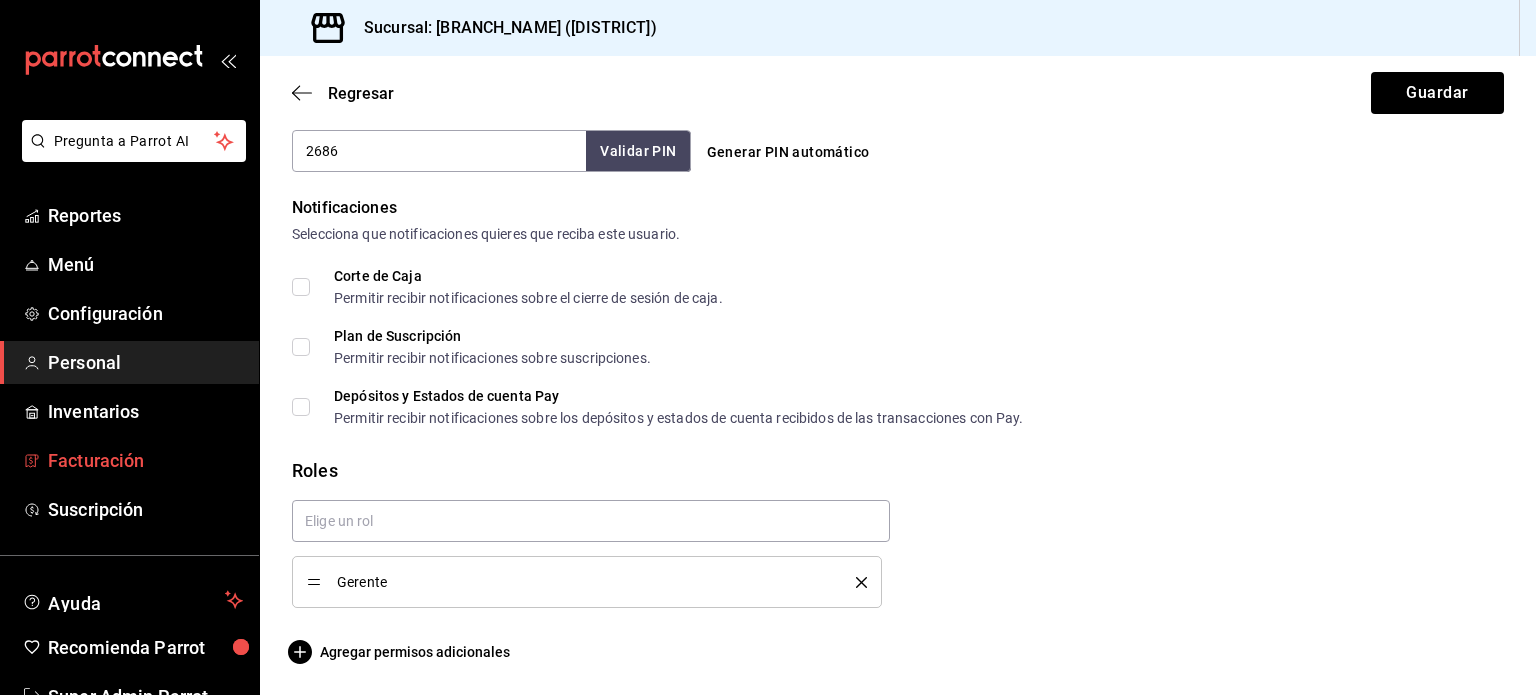 click on "Facturación" at bounding box center (145, 460) 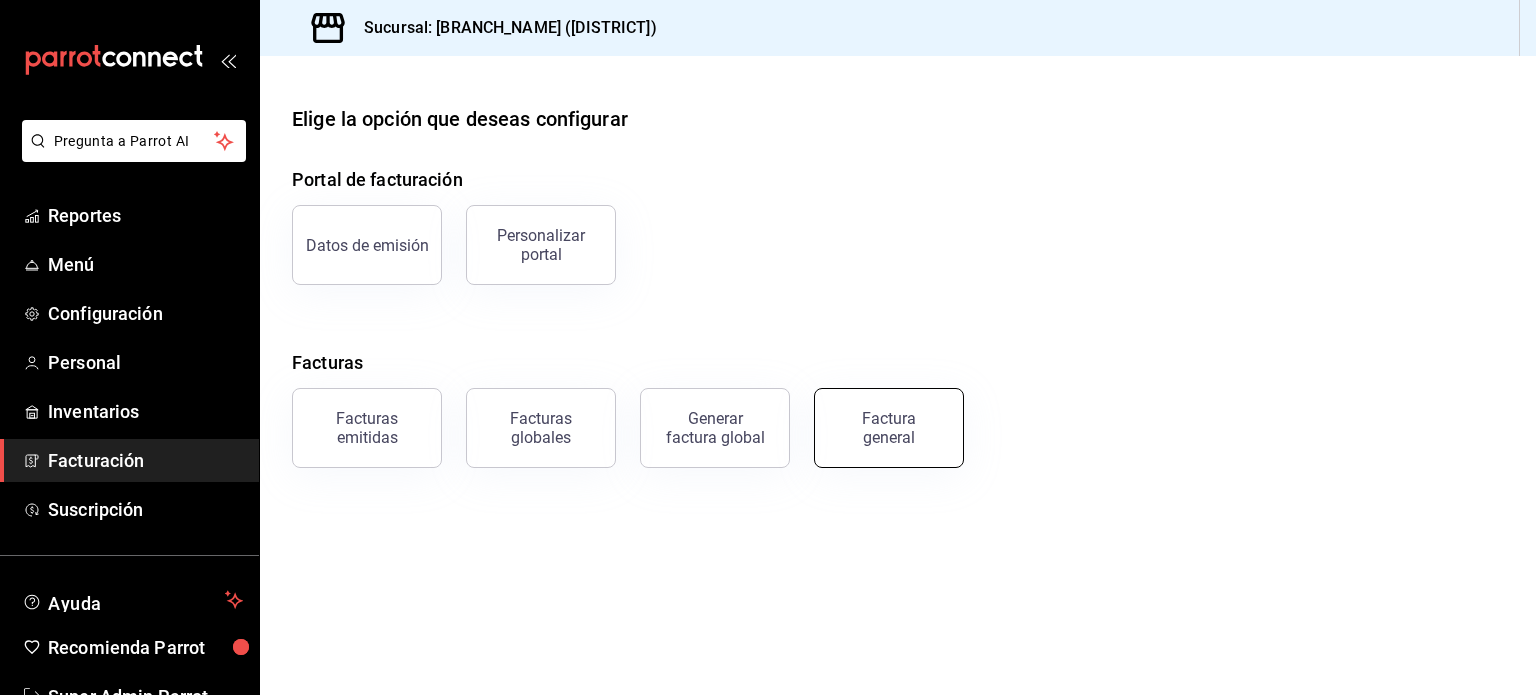 click on "Factura general" at bounding box center [889, 428] 